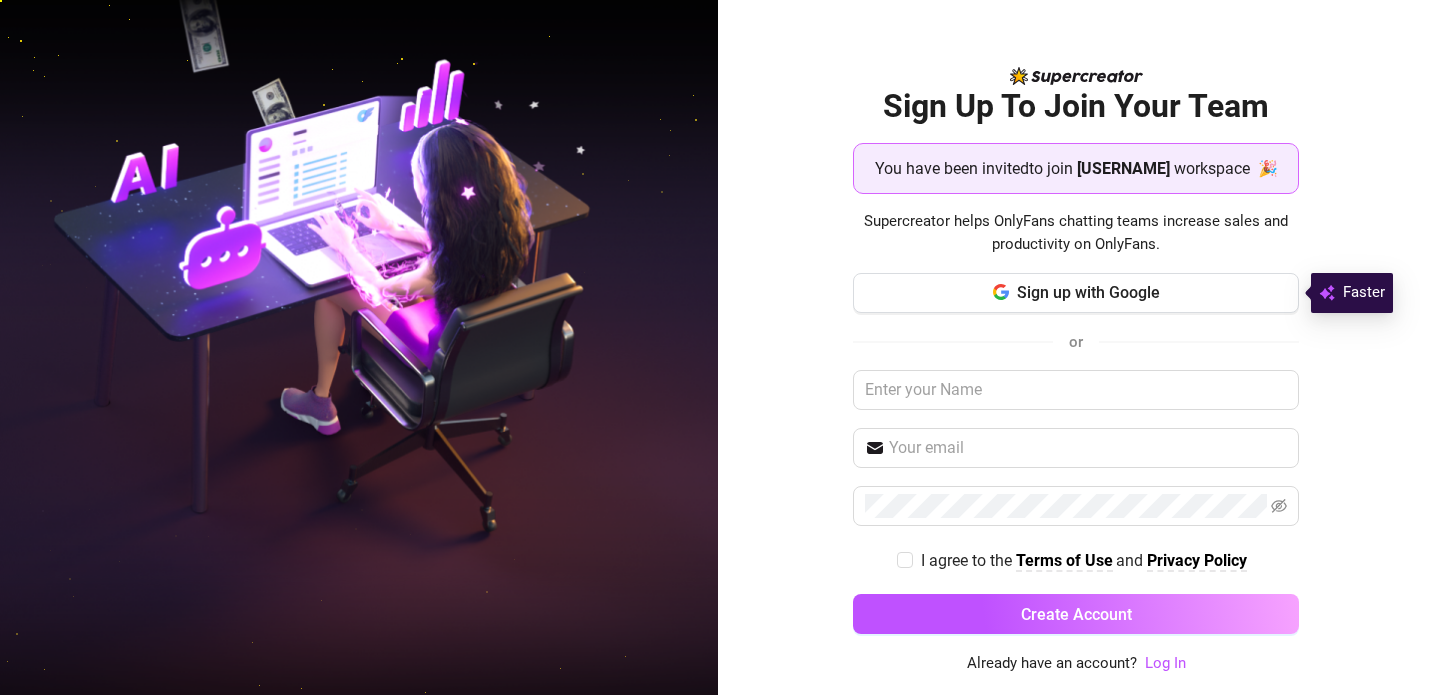 scroll, scrollTop: 0, scrollLeft: 0, axis: both 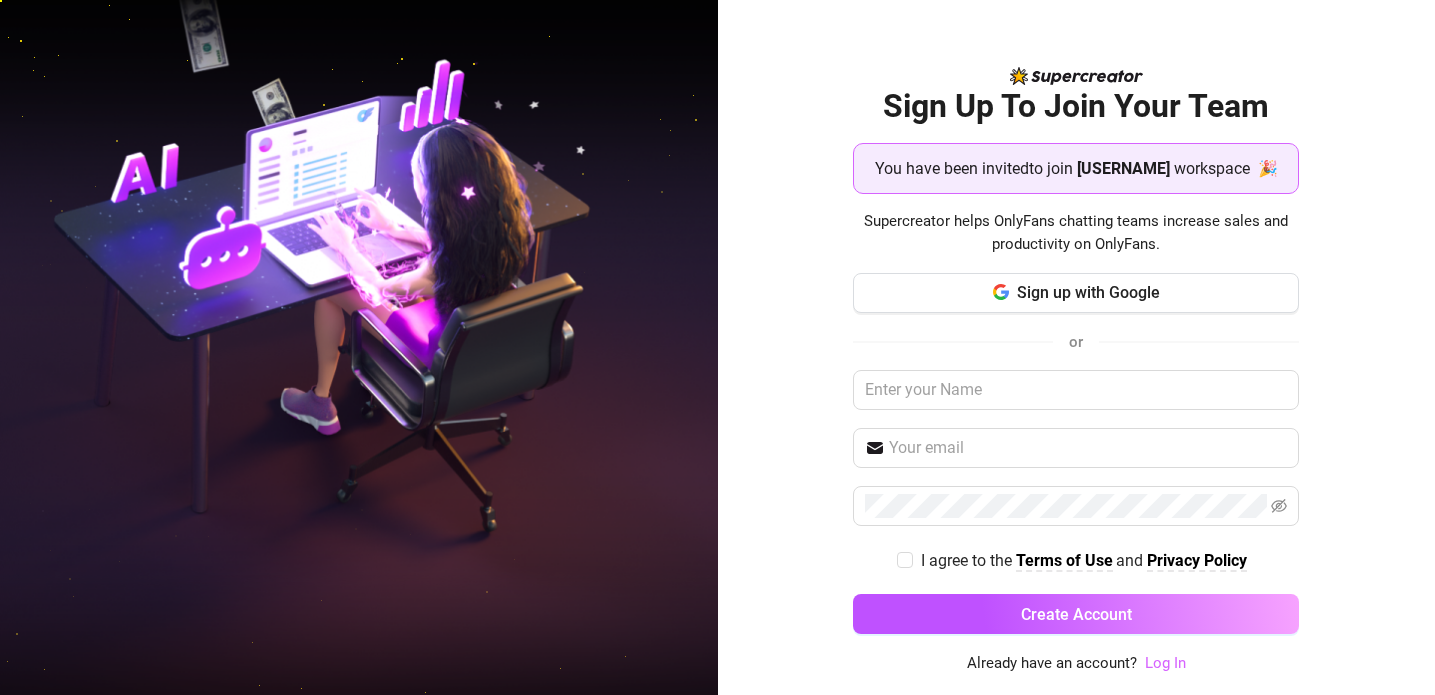 click on "Log In" at bounding box center [1165, 663] 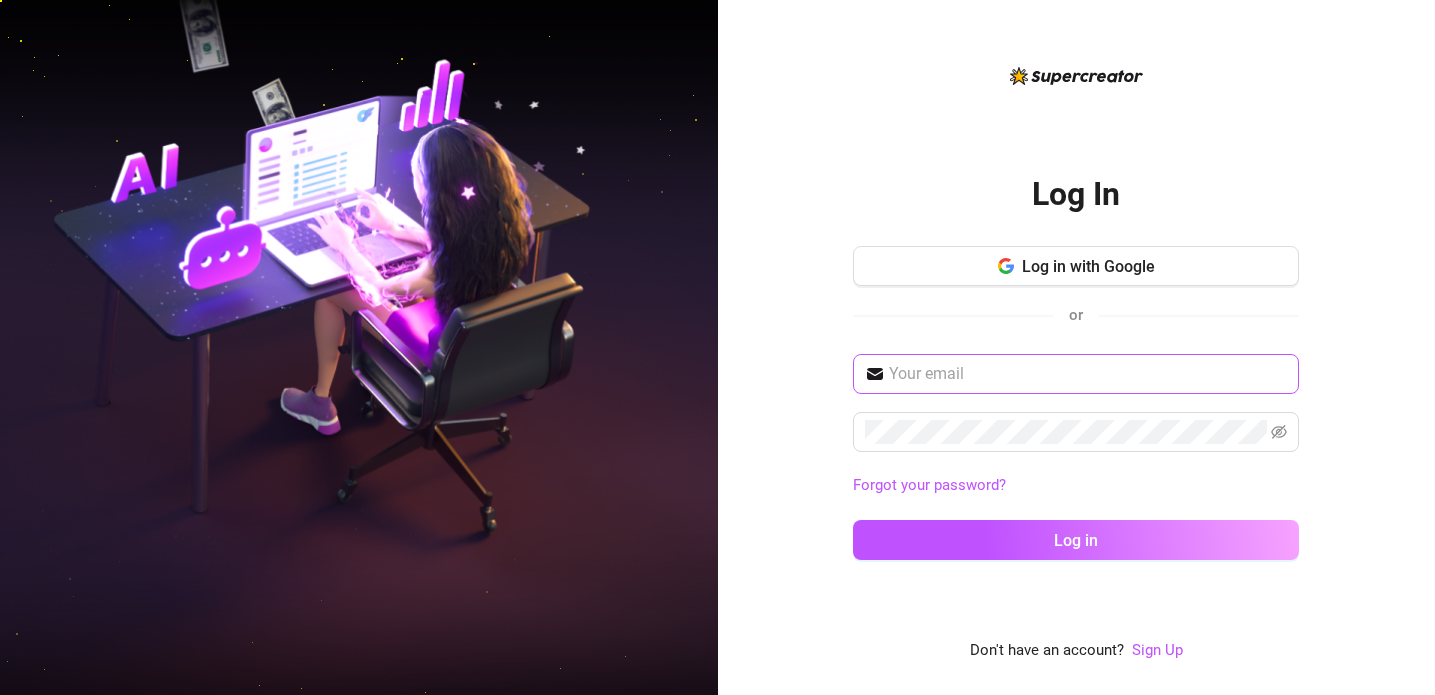 click at bounding box center (1076, 374) 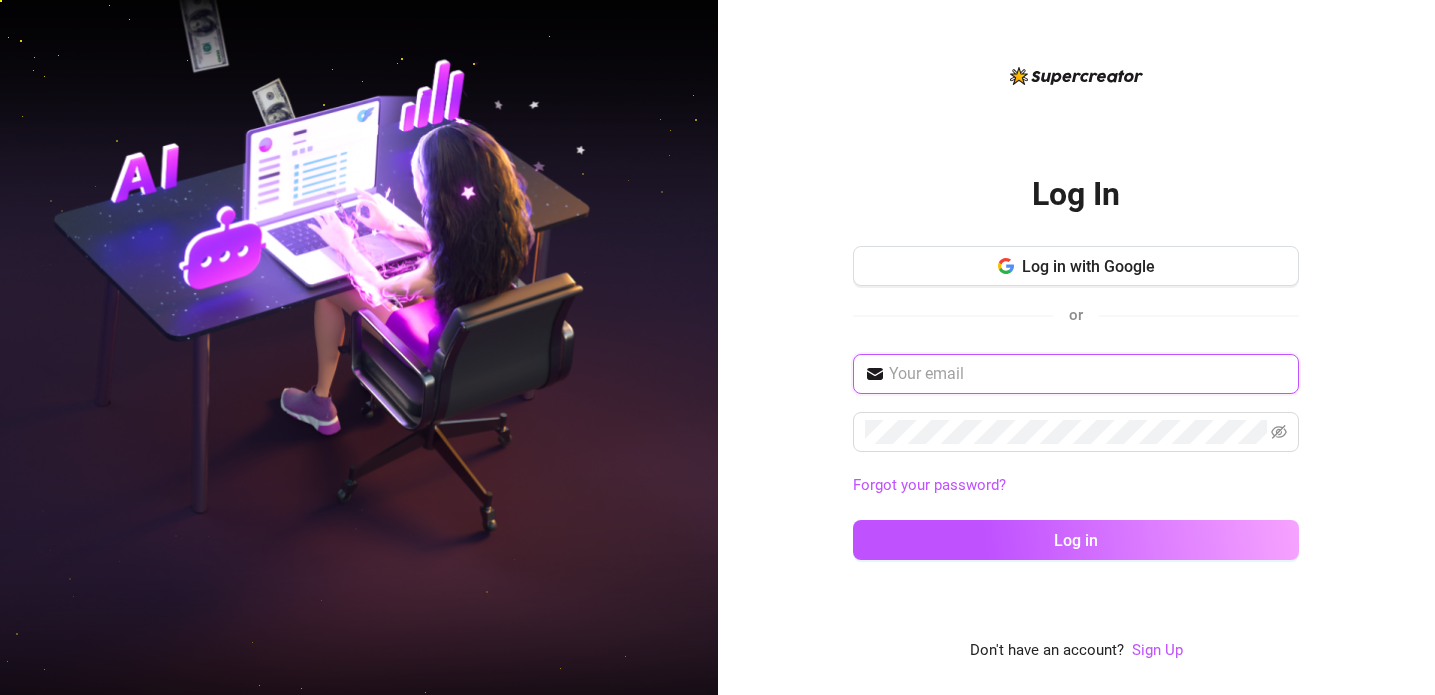 click at bounding box center (1088, 374) 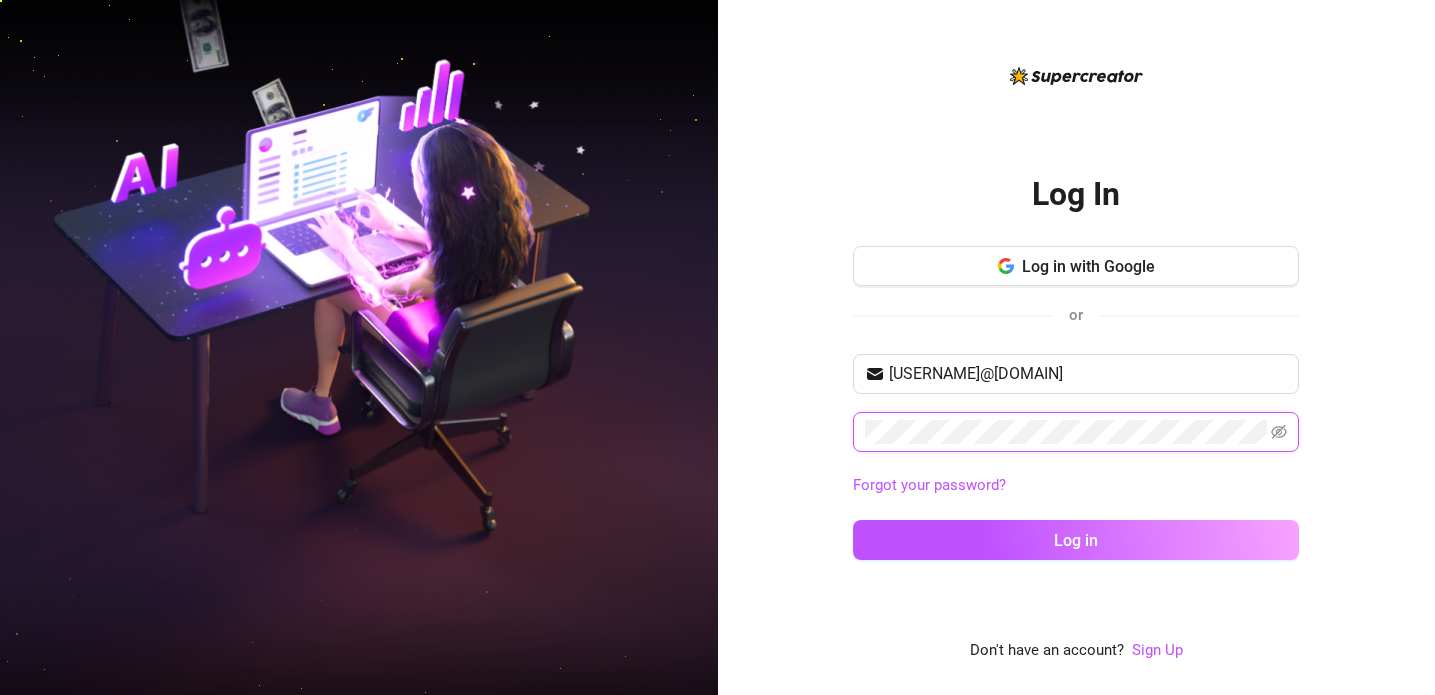 click on "Log in" at bounding box center (1076, 540) 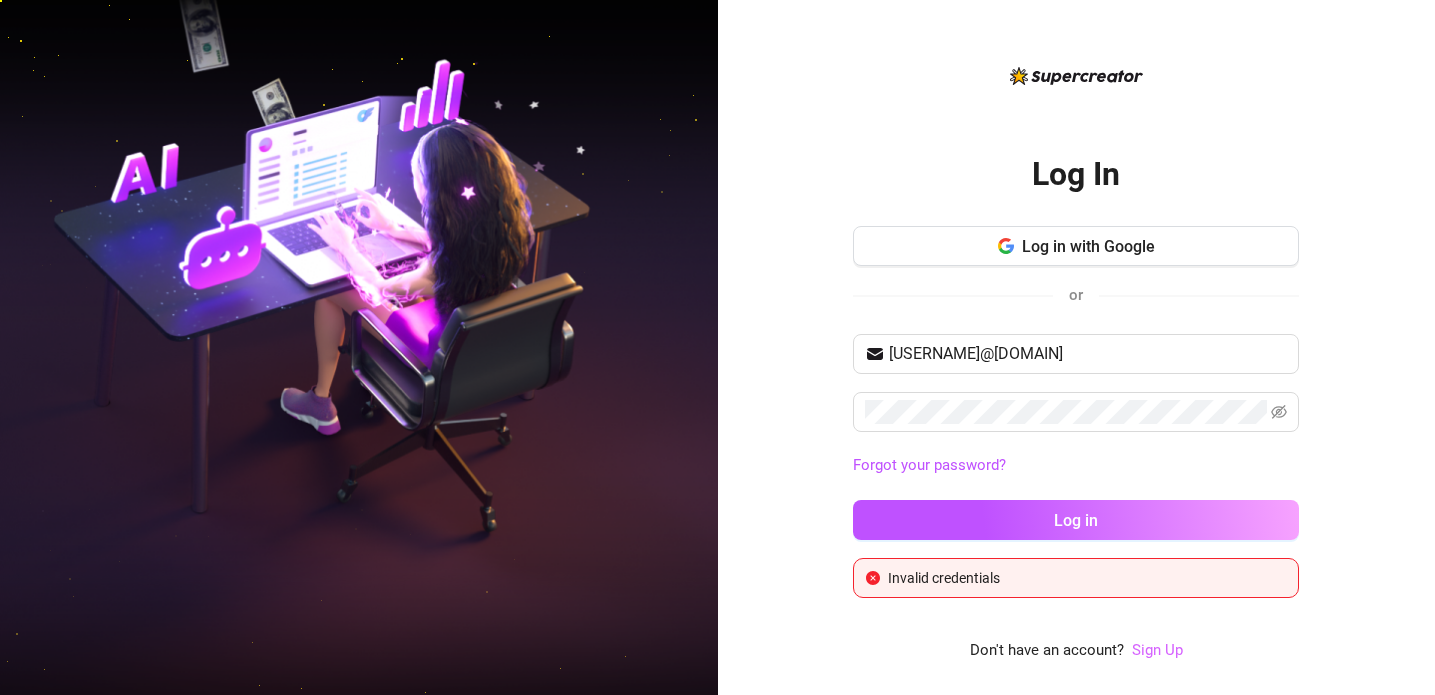 click on "Sign Up" at bounding box center [1157, 650] 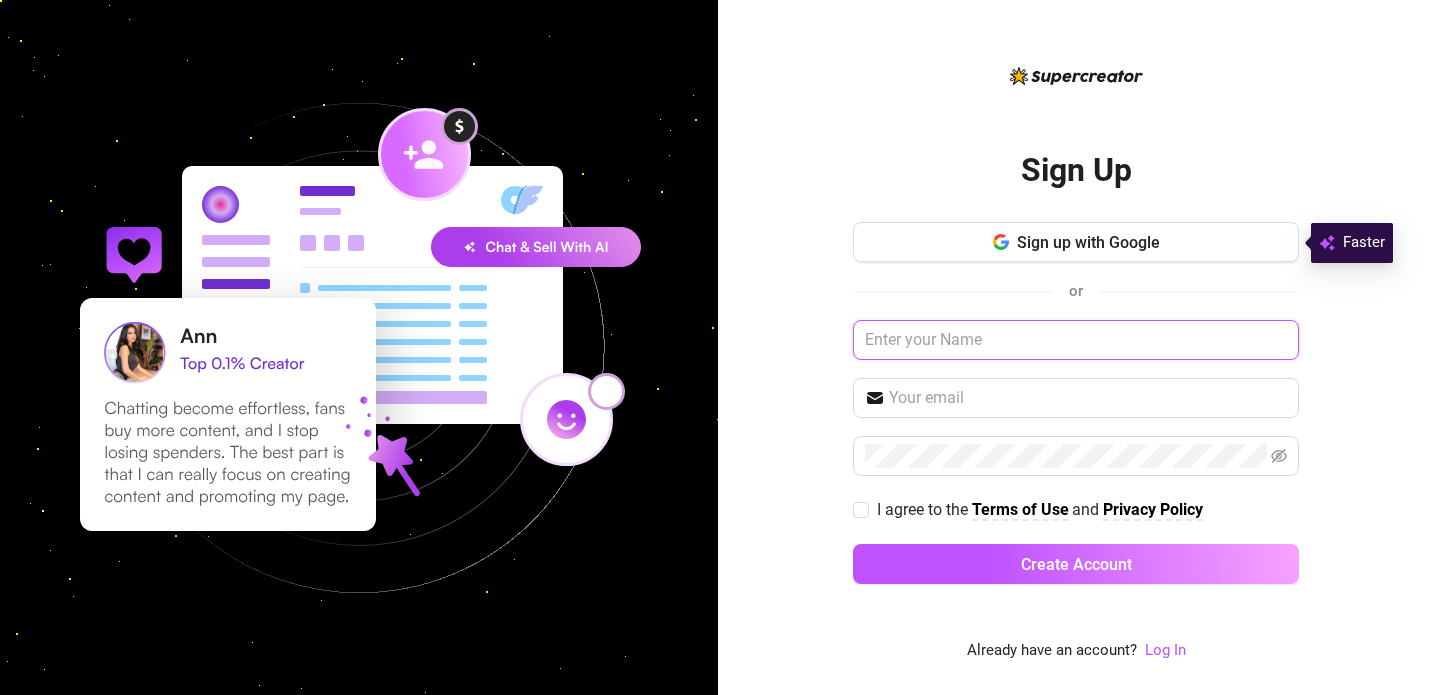 click at bounding box center (1076, 340) 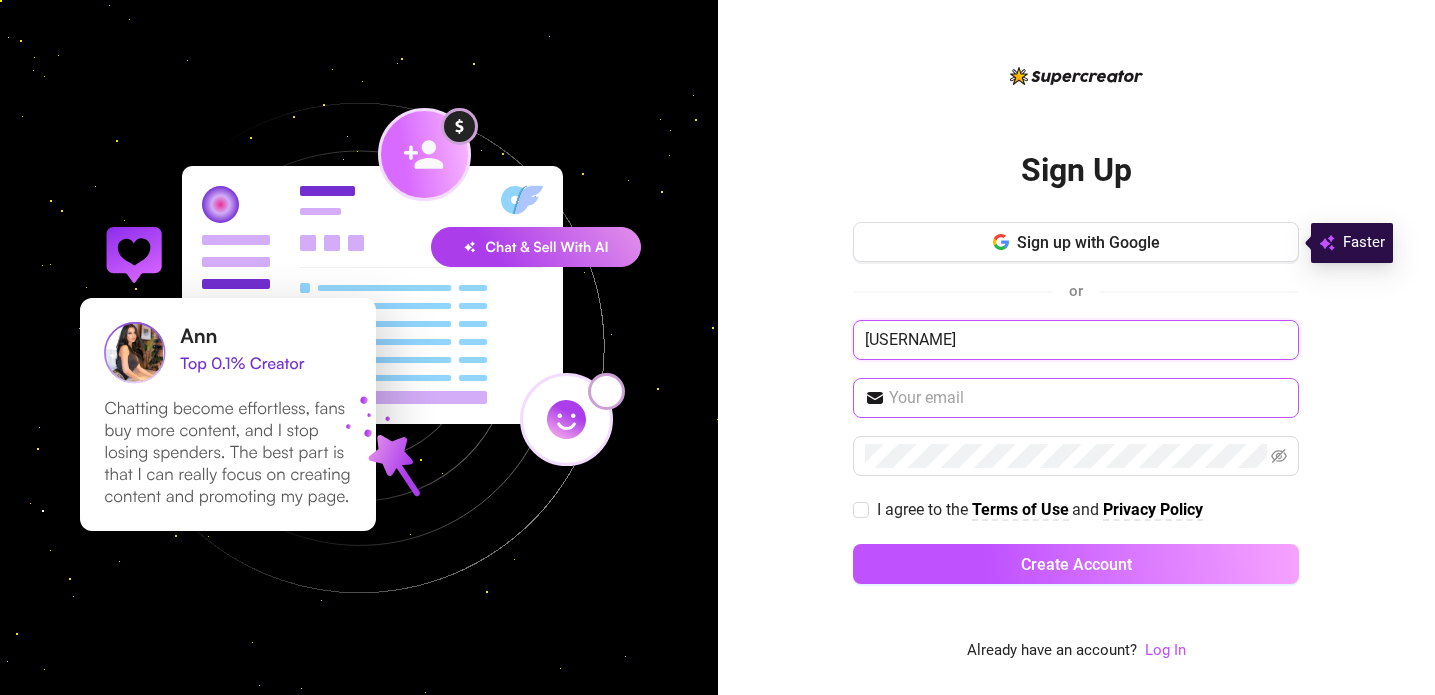 type on "[USERNAME]" 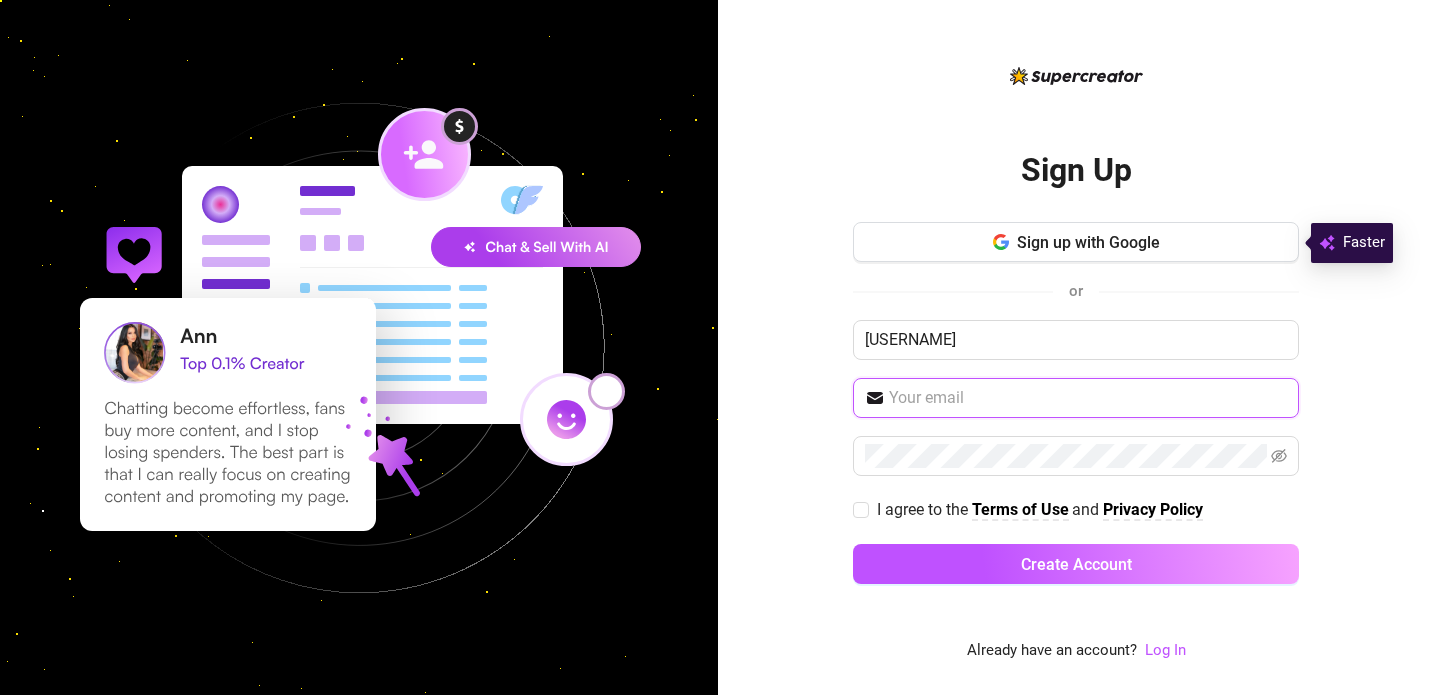 click at bounding box center (1088, 398) 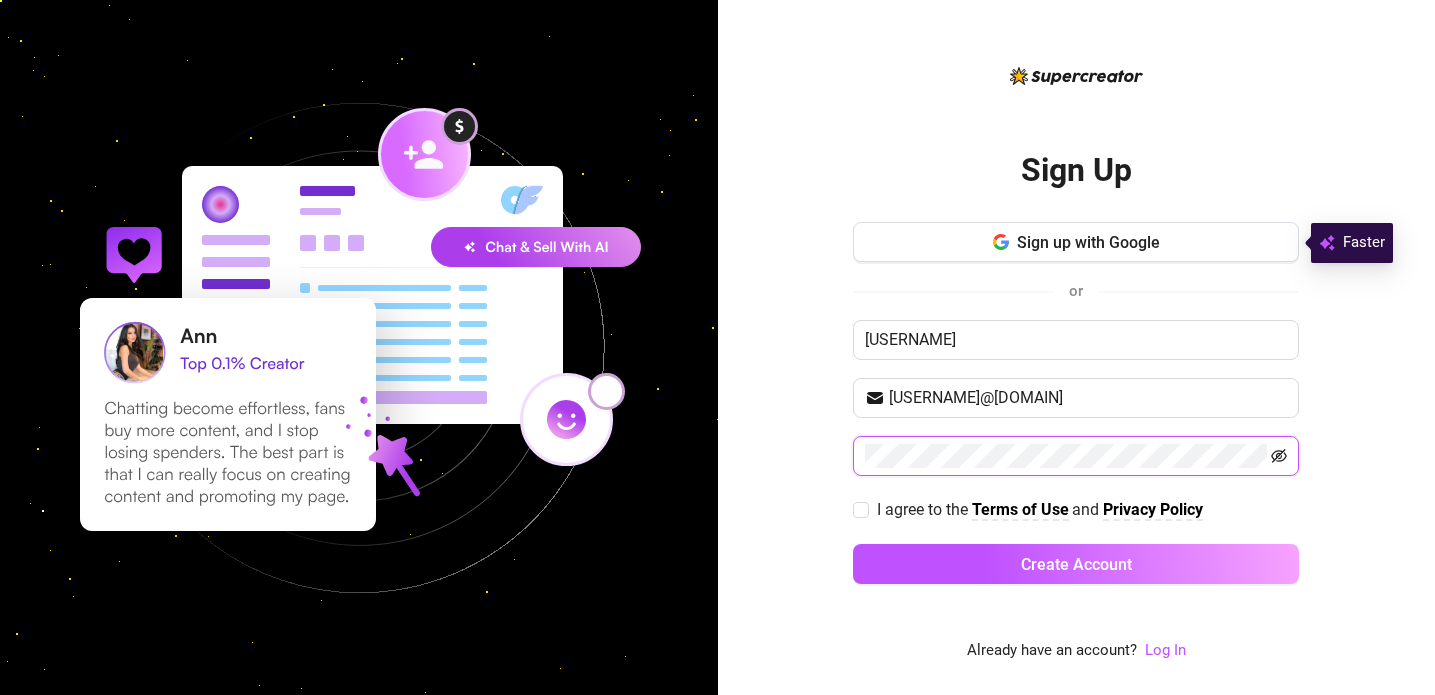 click 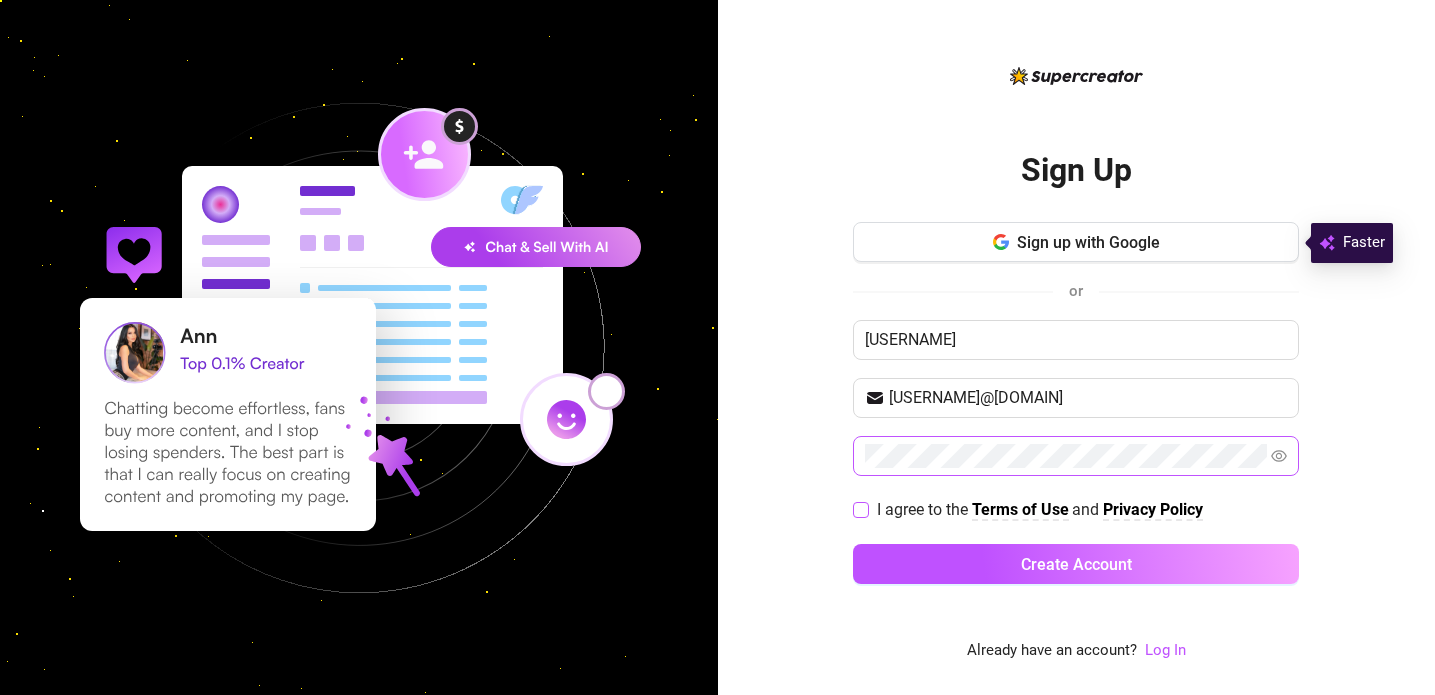 click on "I agree to the   Terms of Use   and   Privacy Policy" at bounding box center (860, 509) 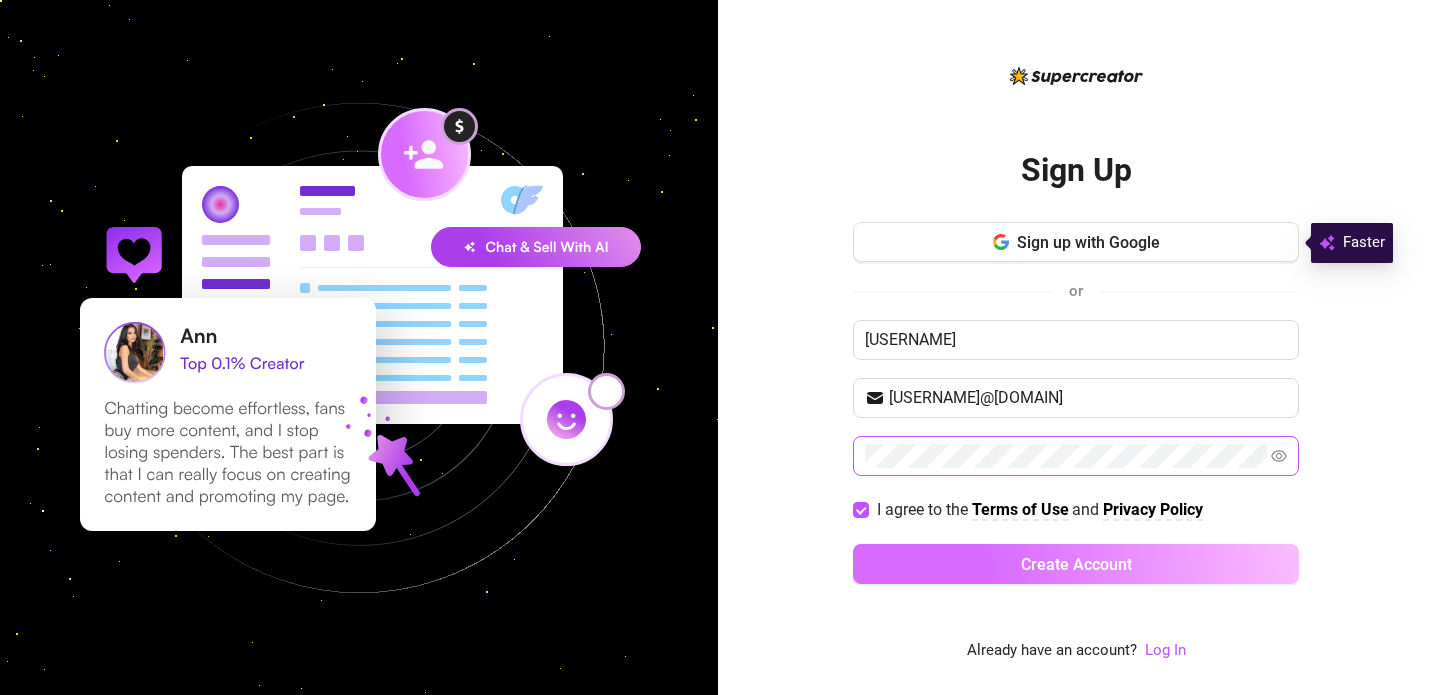 click on "Create Account" at bounding box center [1076, 564] 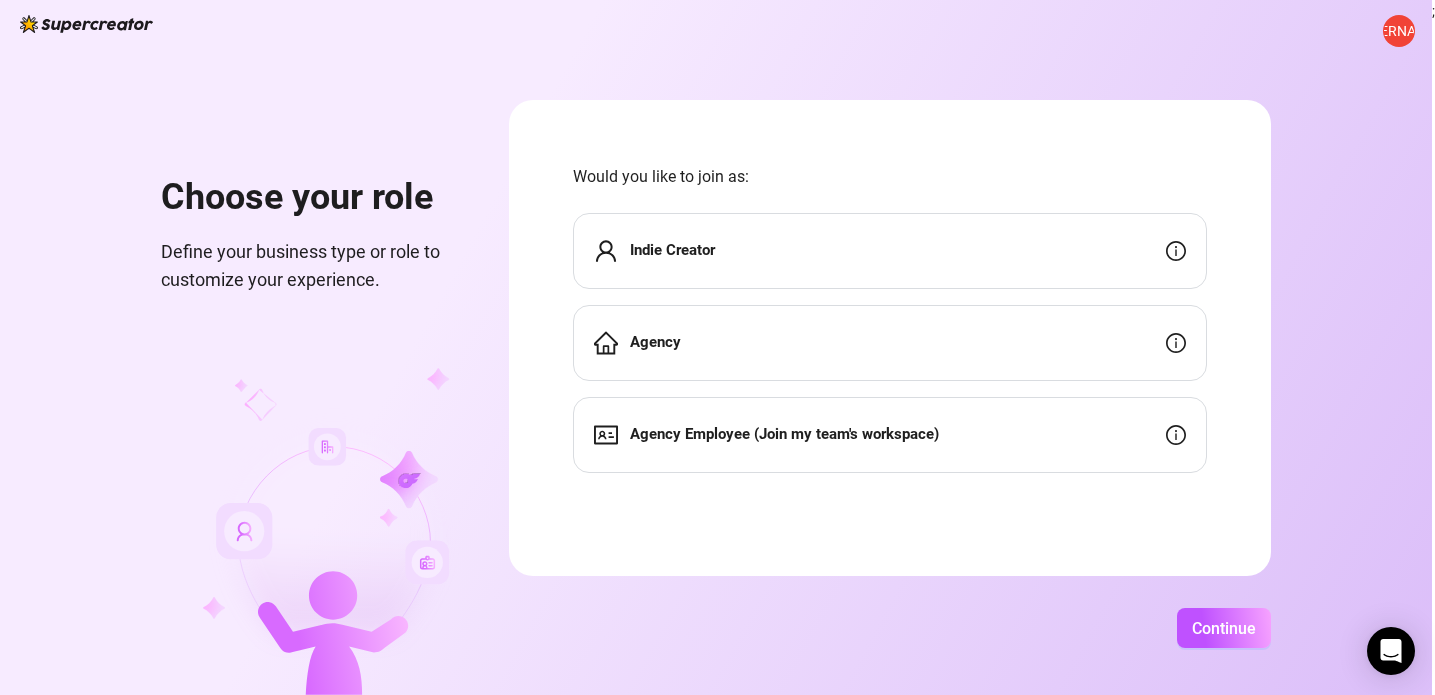 click on "Indie Creator" at bounding box center (890, 251) 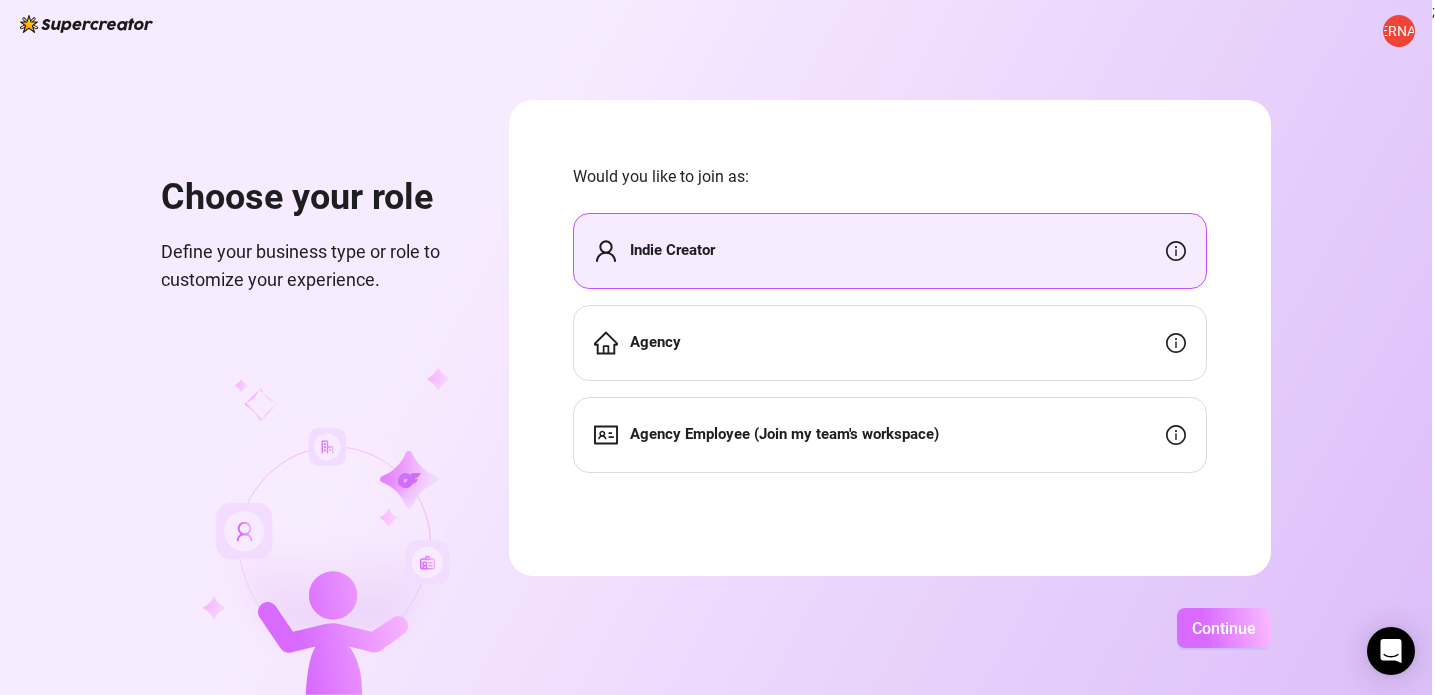 click on "Continue" at bounding box center [1224, 628] 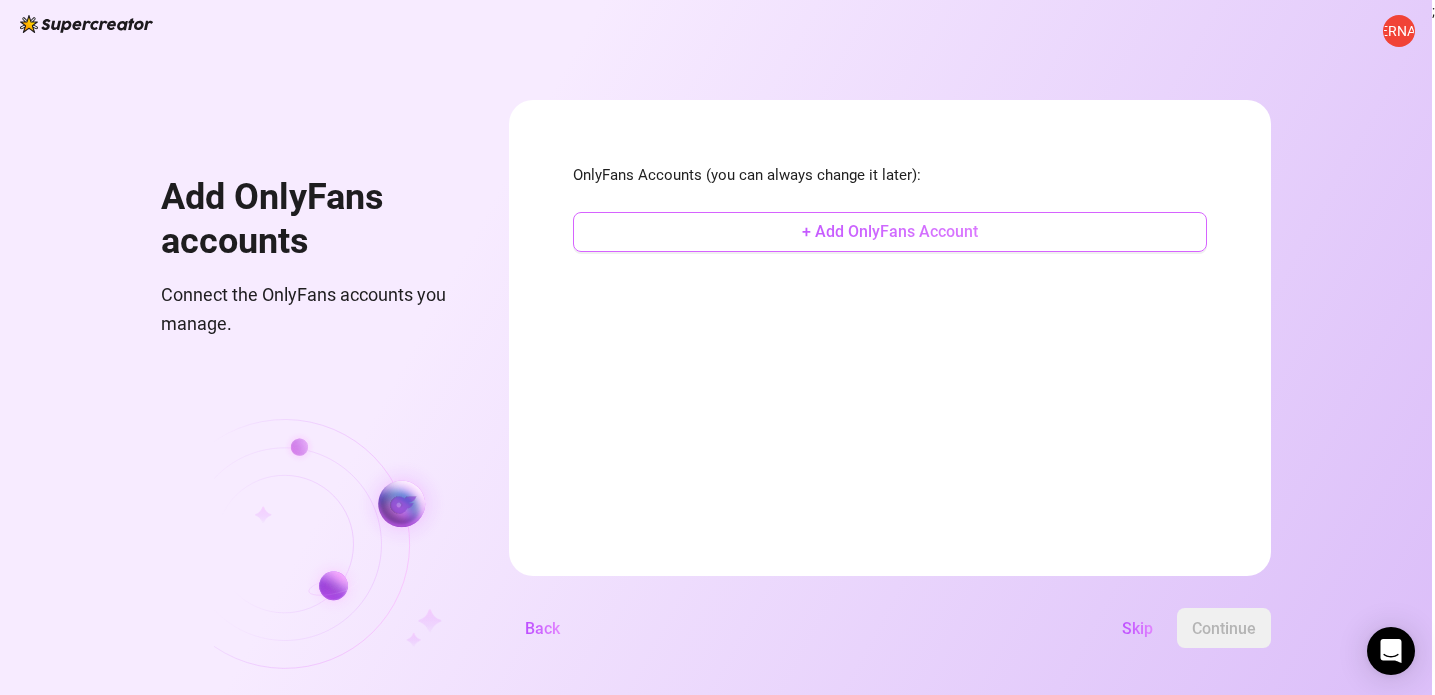 click on "+ Add OnlyFans Account" at bounding box center [890, 231] 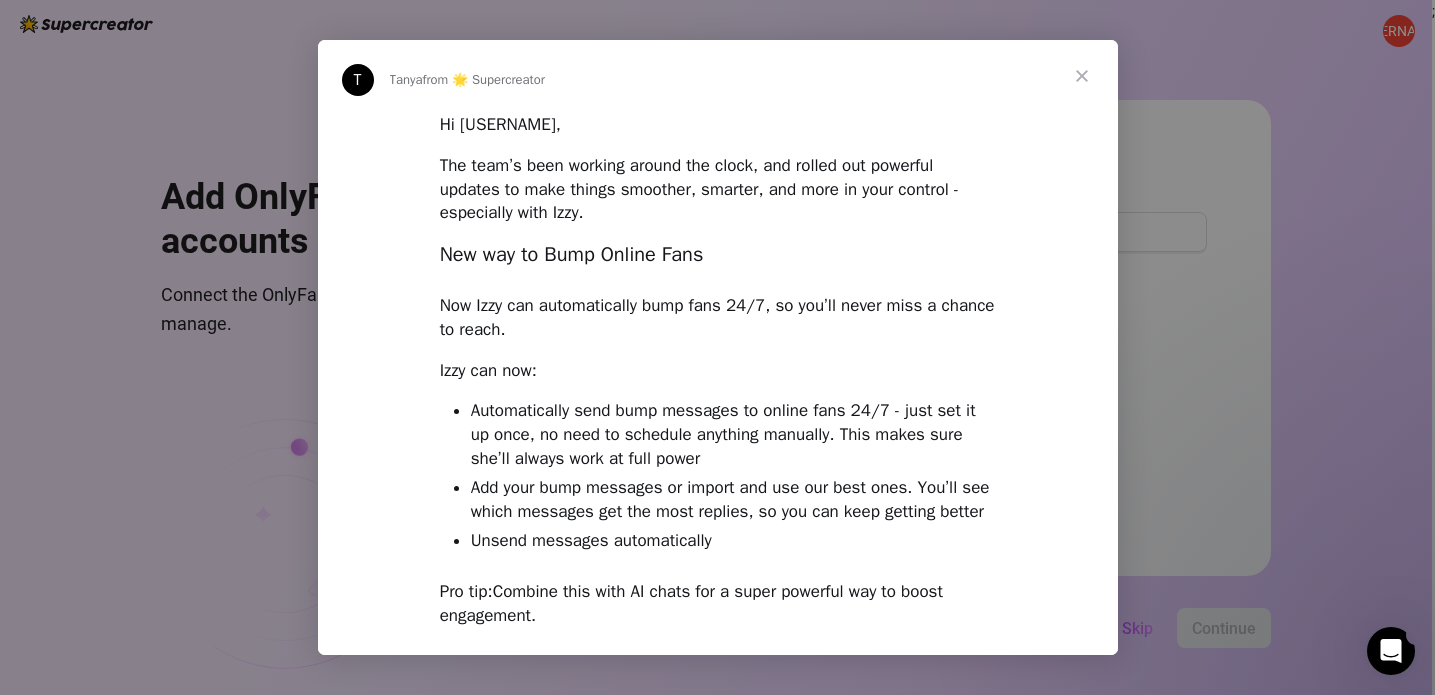 scroll, scrollTop: 0, scrollLeft: 0, axis: both 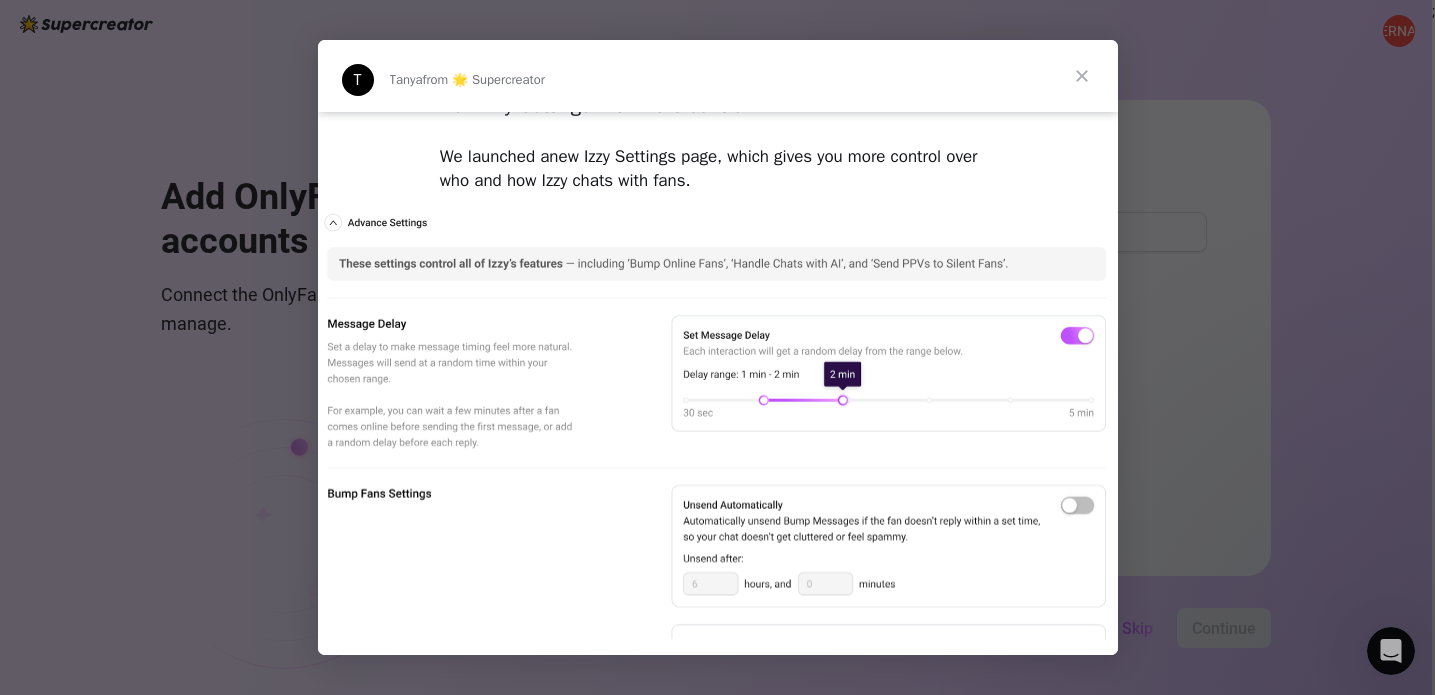 click at bounding box center (1082, 76) 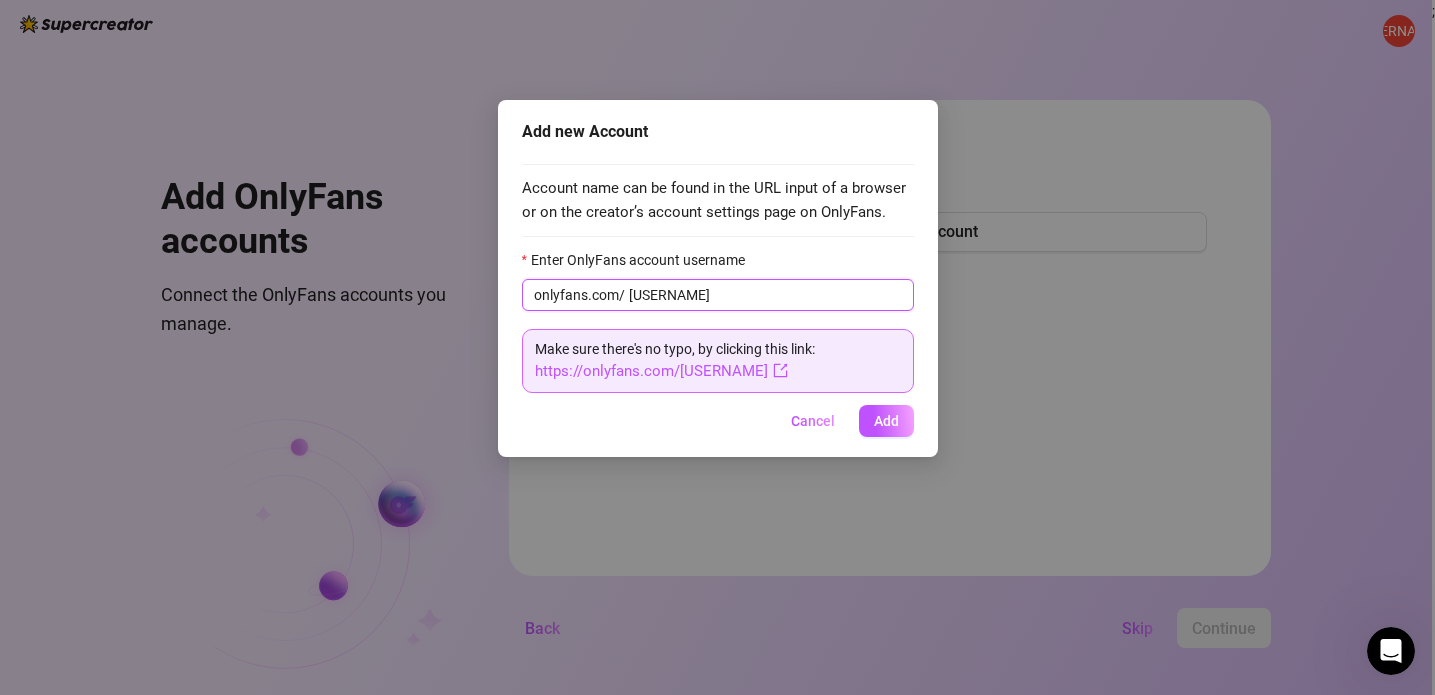 click on "[USERNAME]" at bounding box center [765, 295] 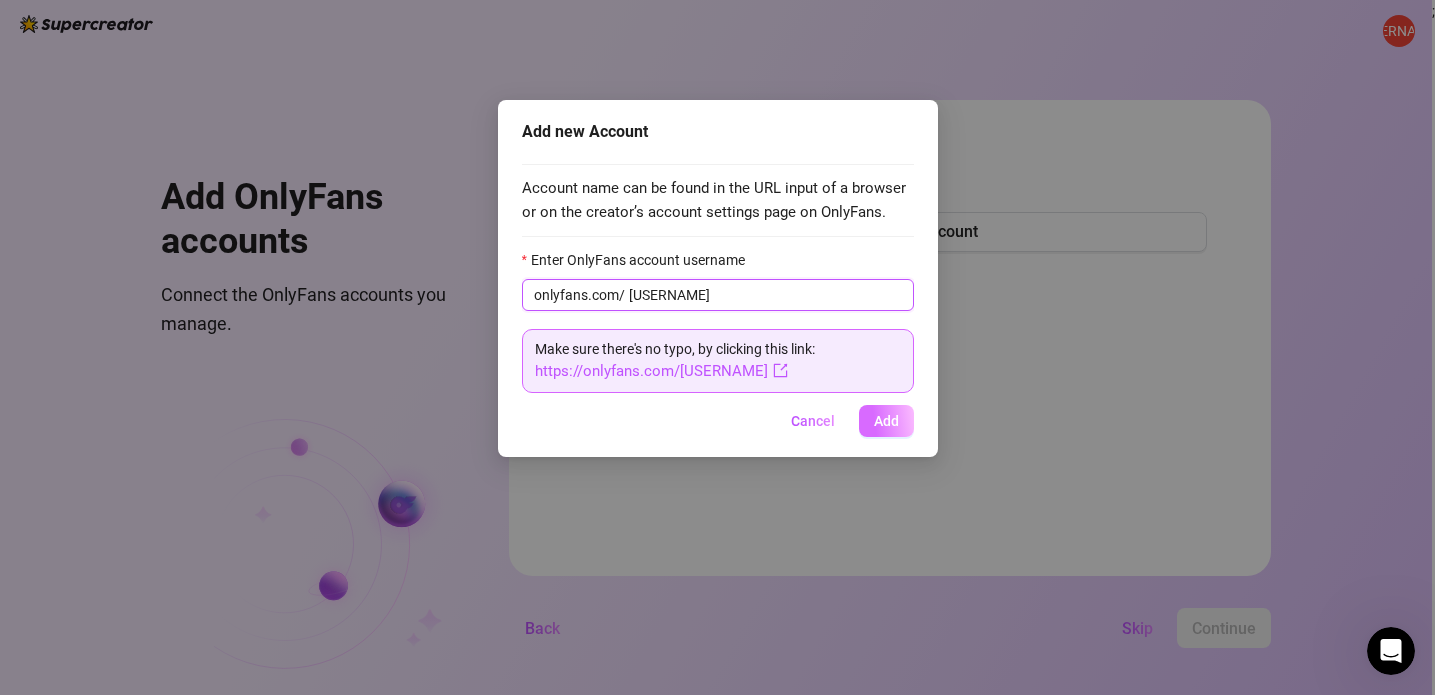 type on "[USERNAME]" 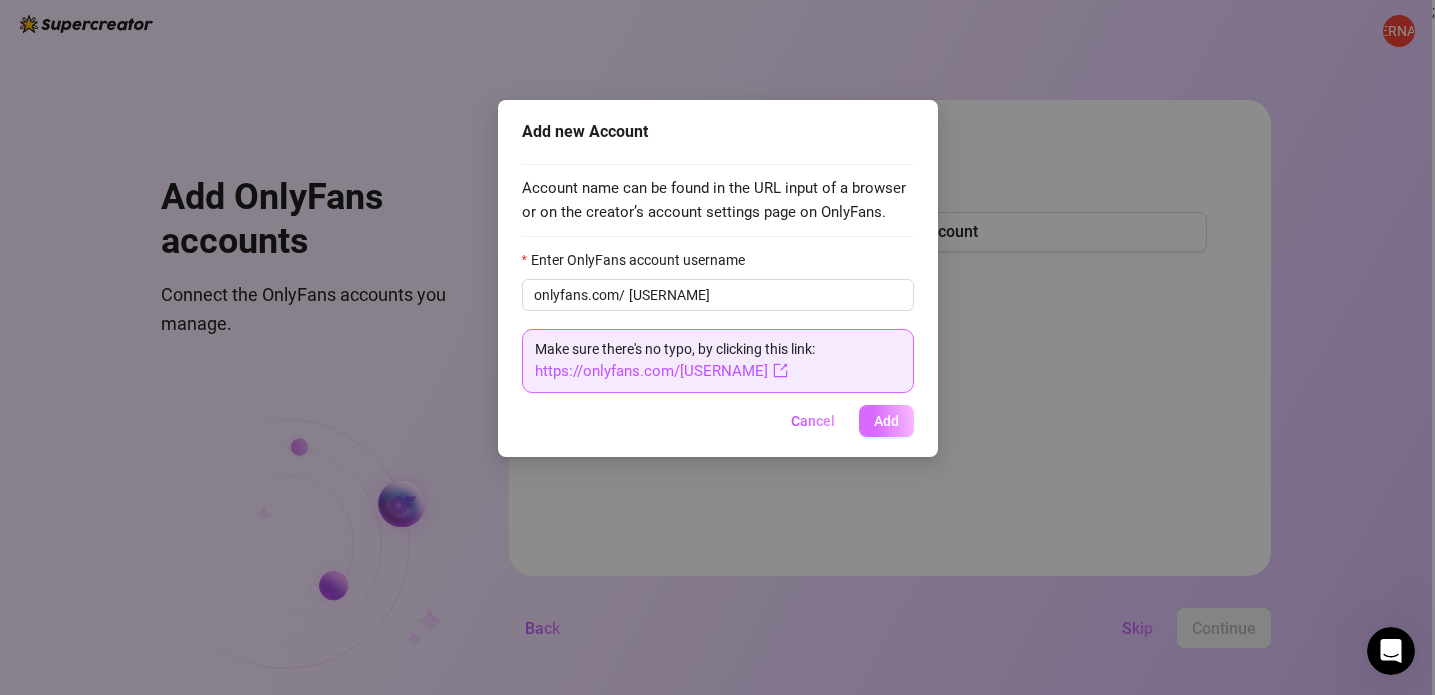 click on "Add" at bounding box center (886, 421) 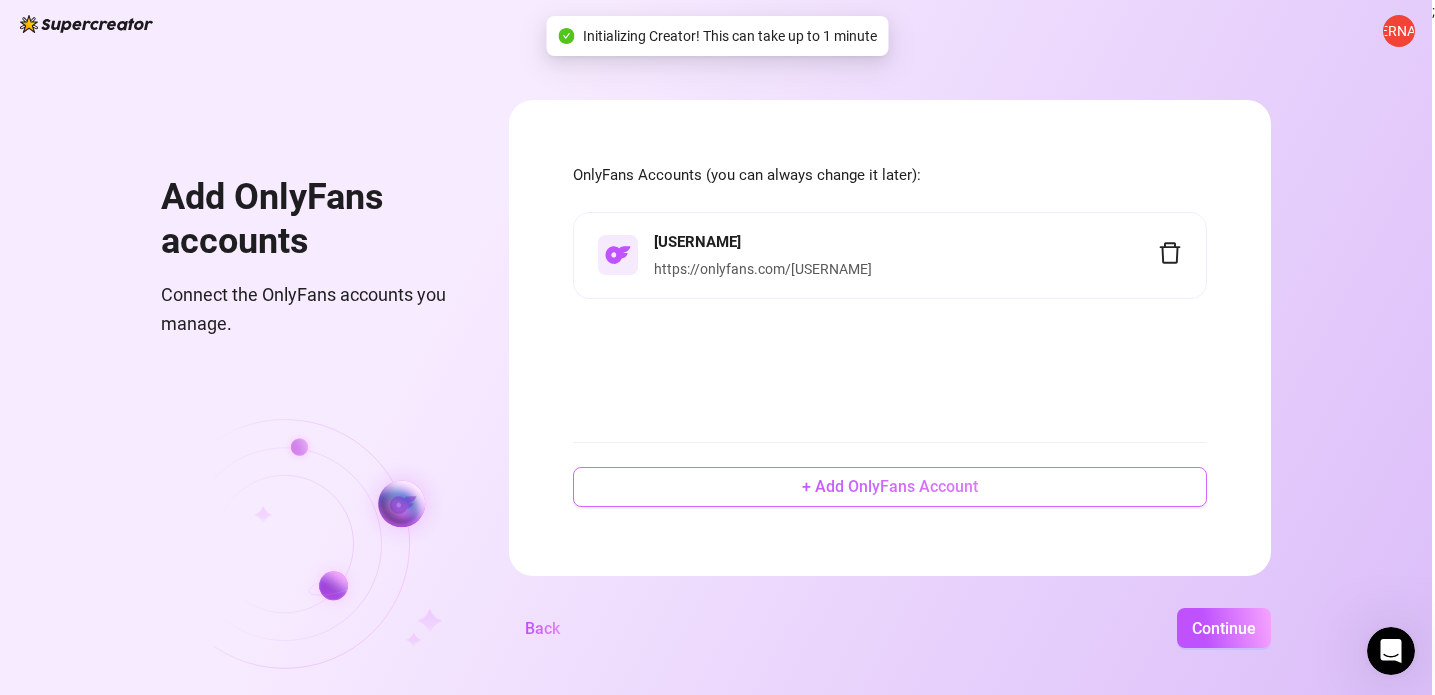click on "+ Add OnlyFans Account" at bounding box center [890, 487] 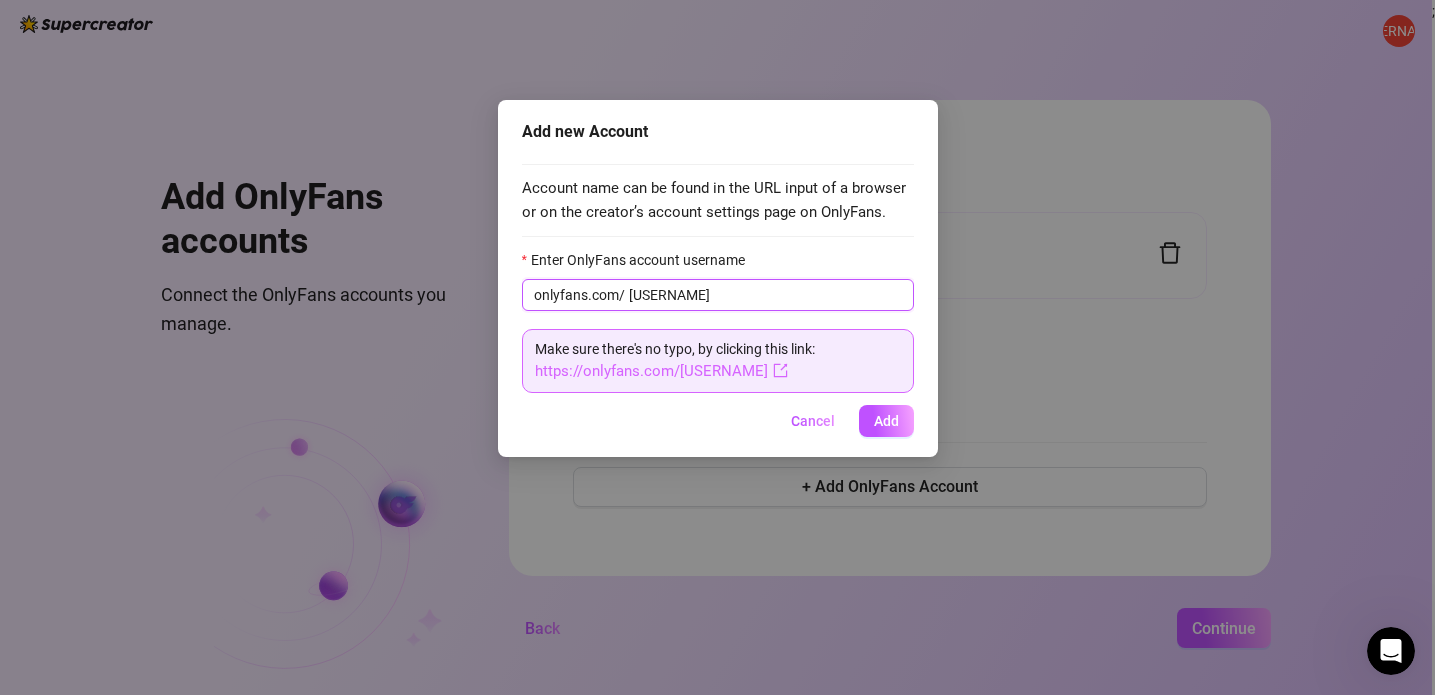 type on "[USERNAME]" 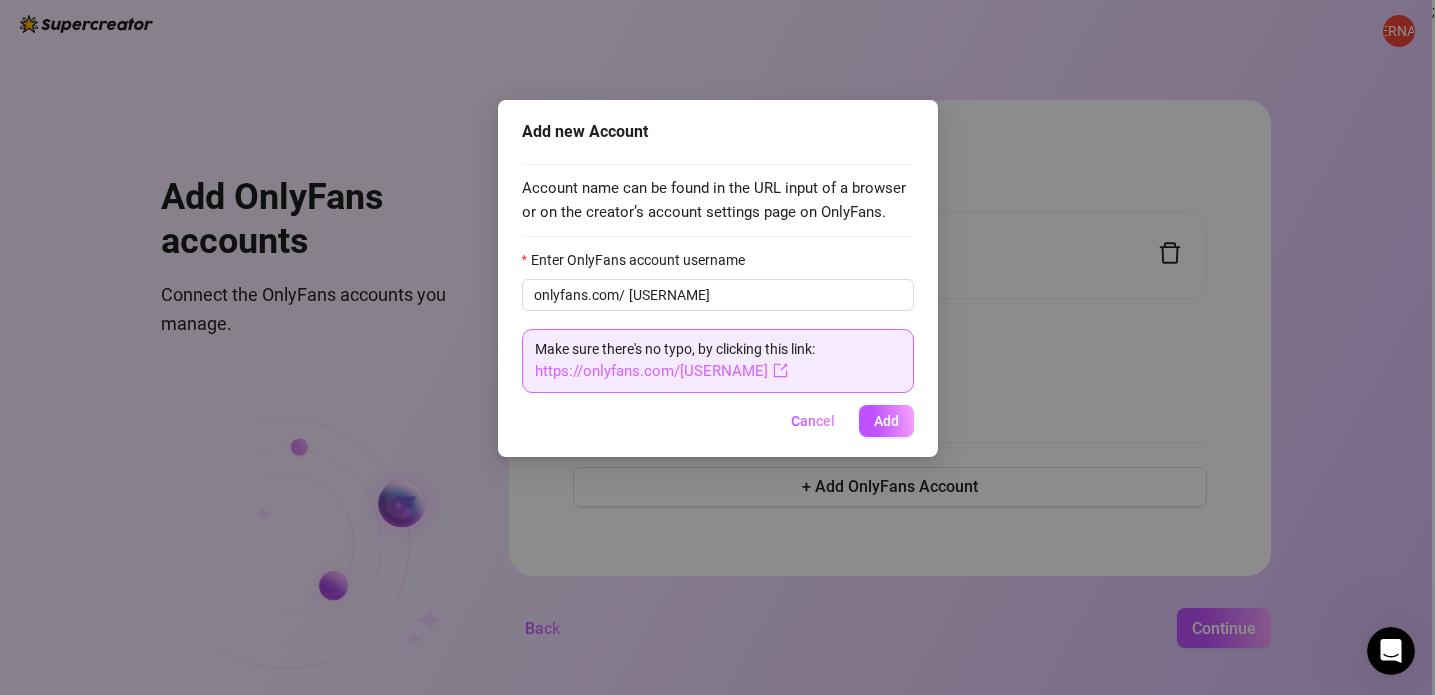 click on "https://onlyfans.com/[USERNAME]" at bounding box center [661, 371] 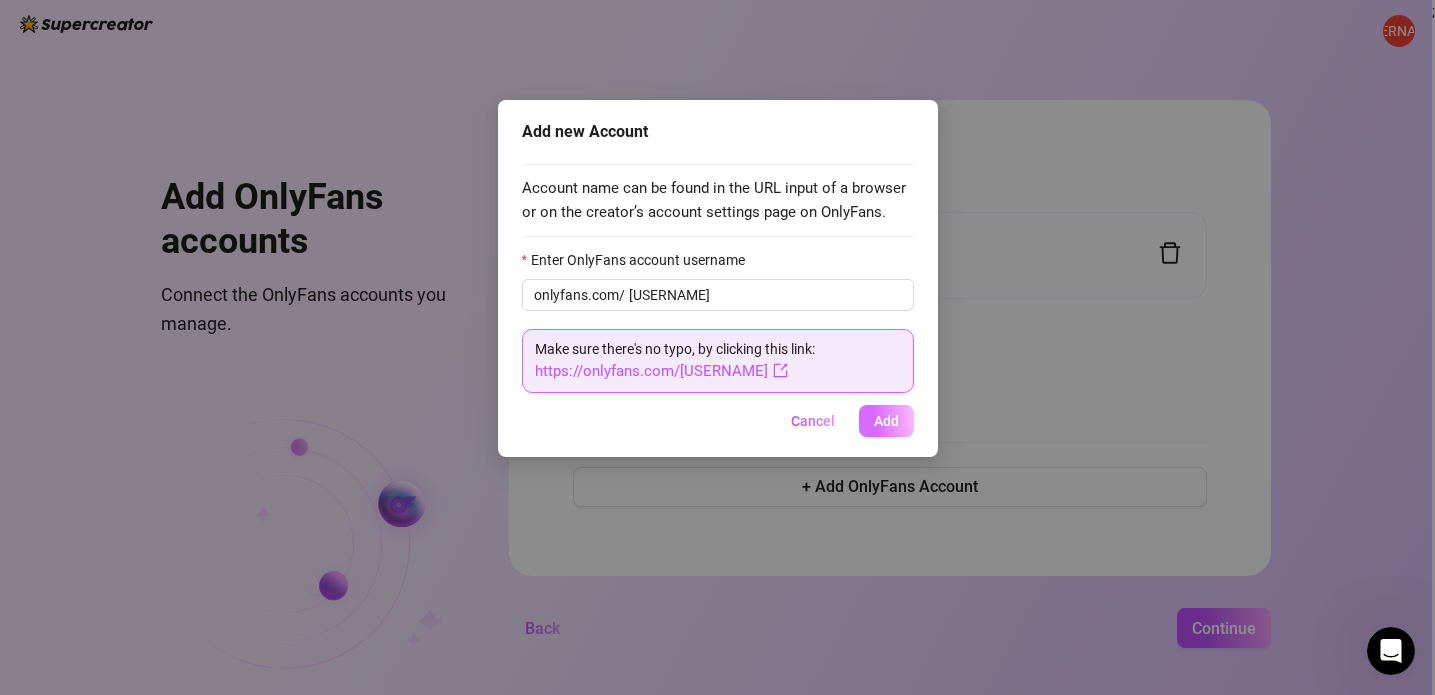 click on "Add" at bounding box center (886, 421) 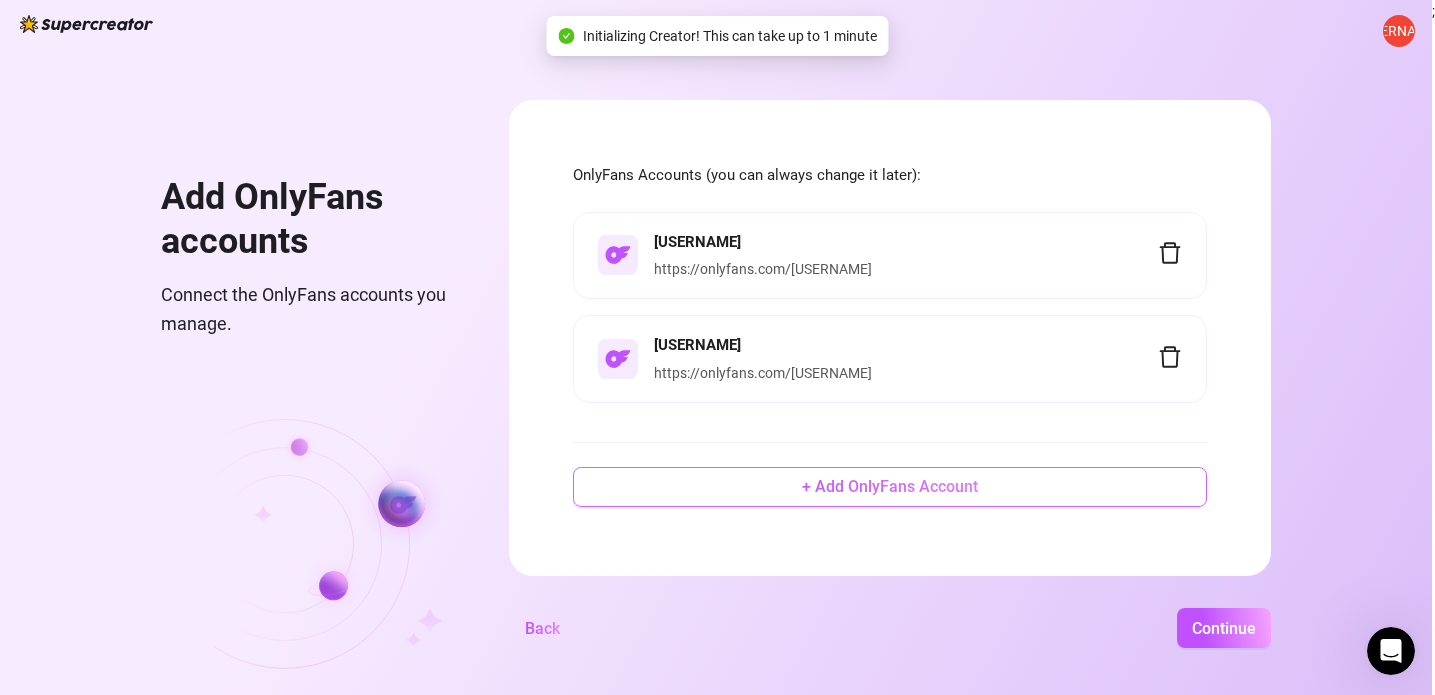 click on "+ Add OnlyFans Account" at bounding box center (890, 486) 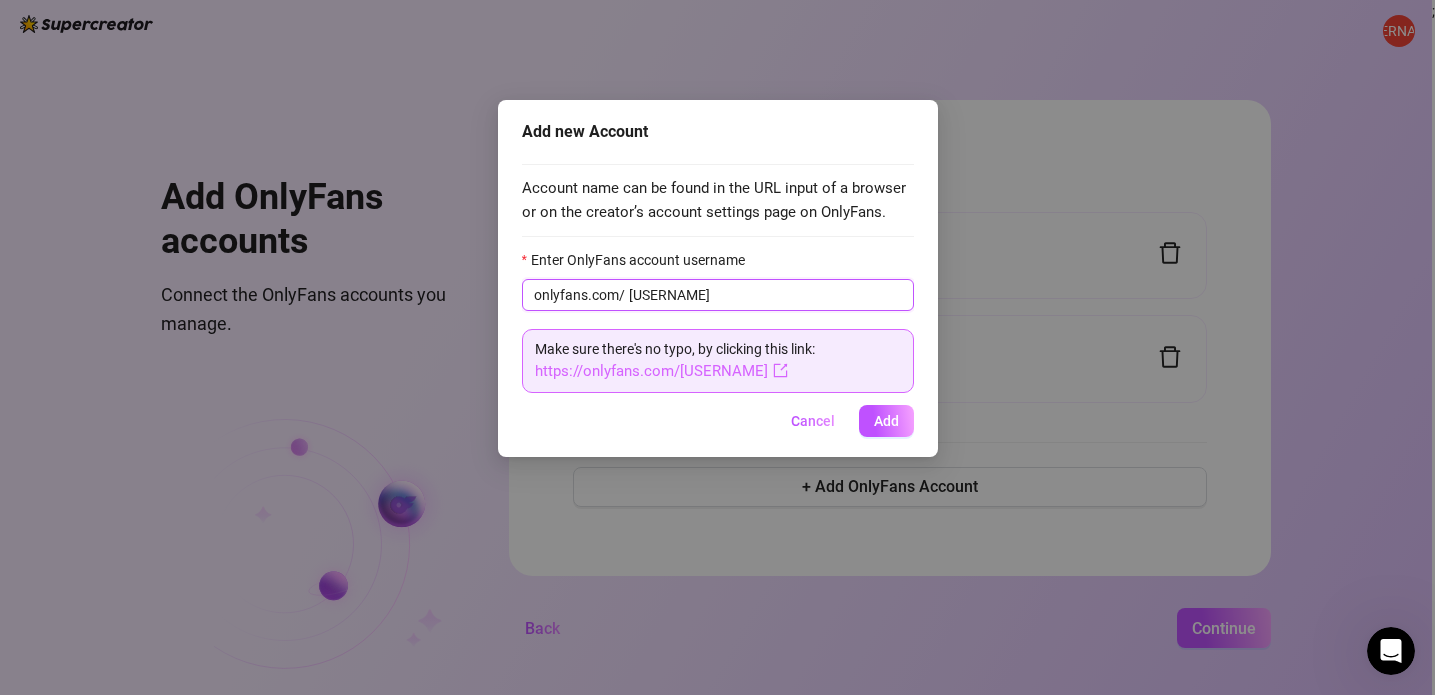 type on "[USERNAME]" 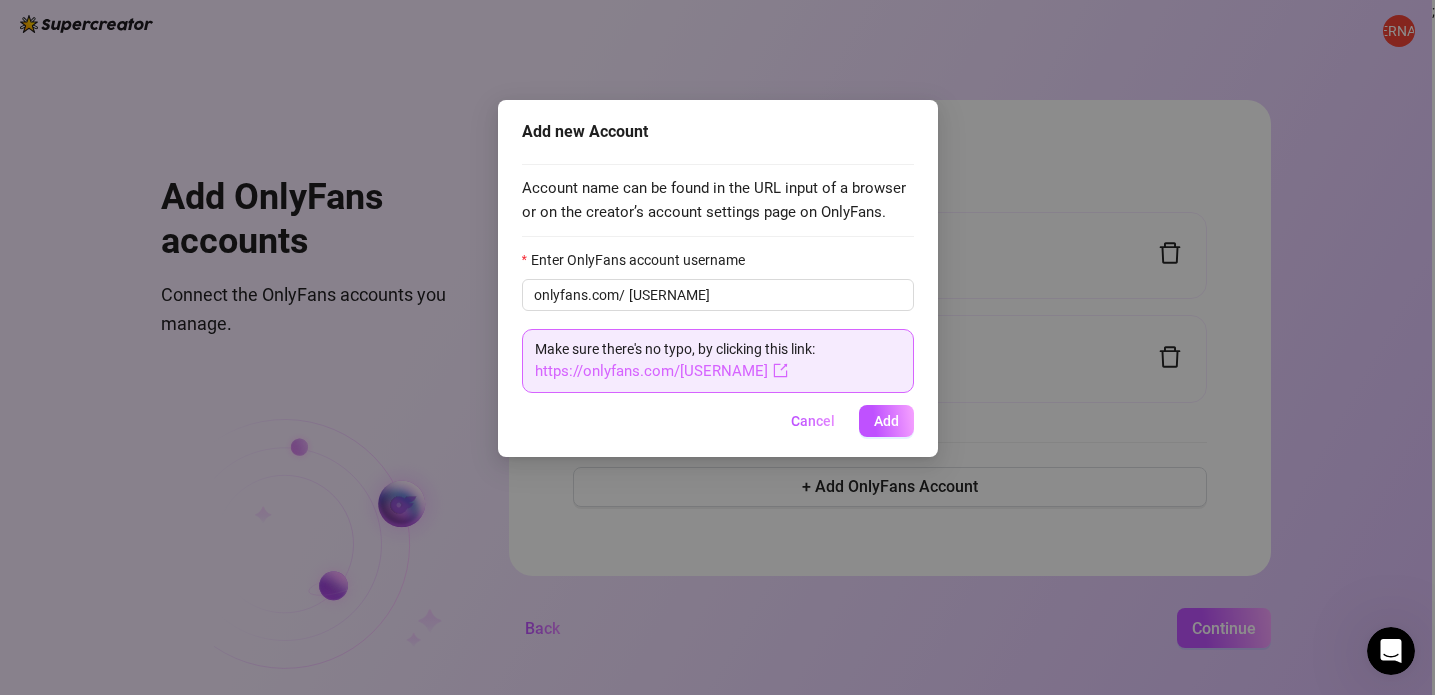 click on "https://onlyfans.com/[USERNAME]" at bounding box center (661, 371) 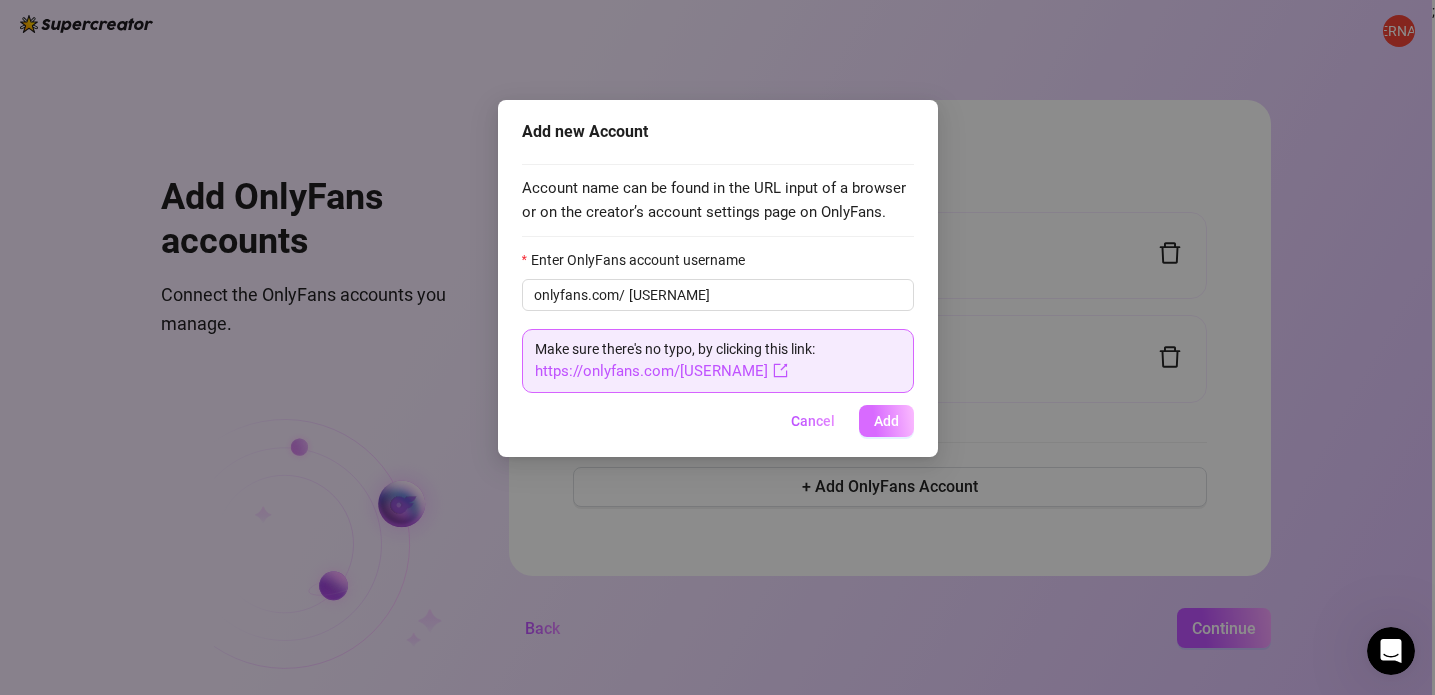 click on "Add" at bounding box center [886, 421] 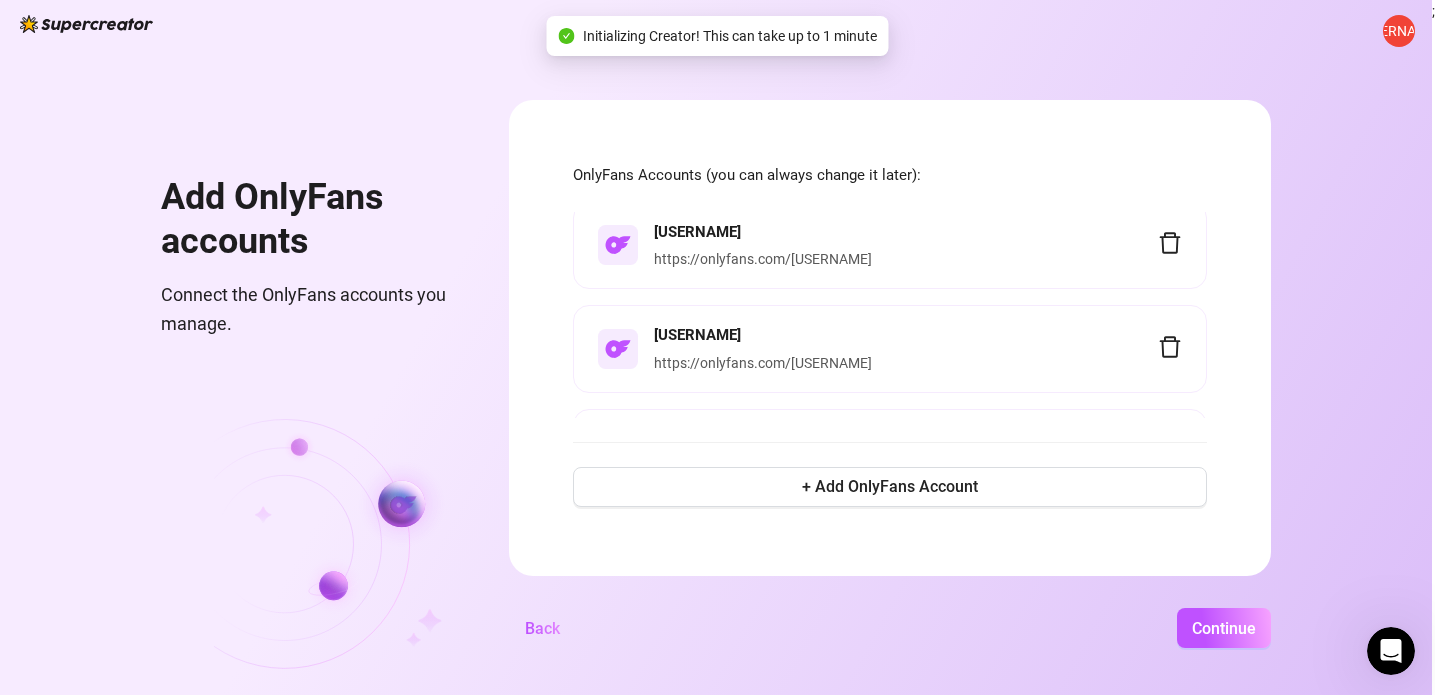scroll, scrollTop: 0, scrollLeft: 0, axis: both 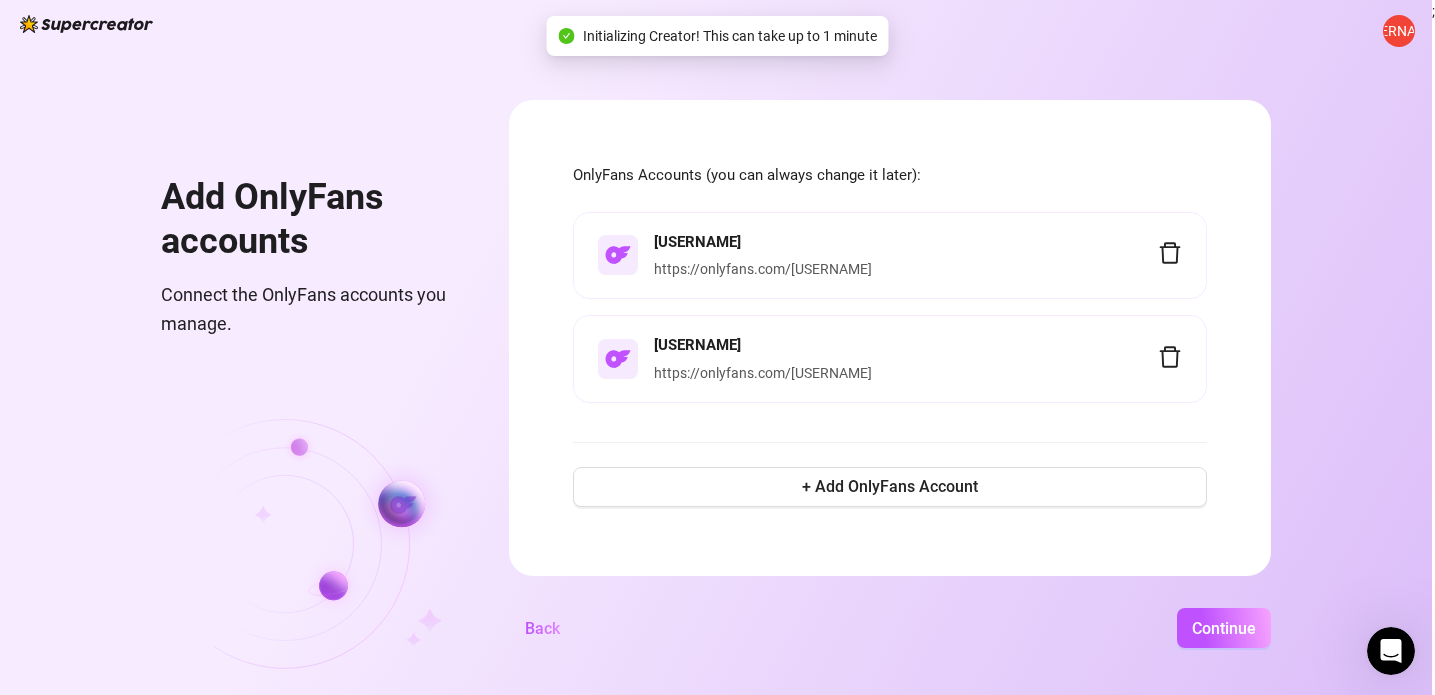 click on "https://onlyfans.com/[USERNAME]" at bounding box center (763, 269) 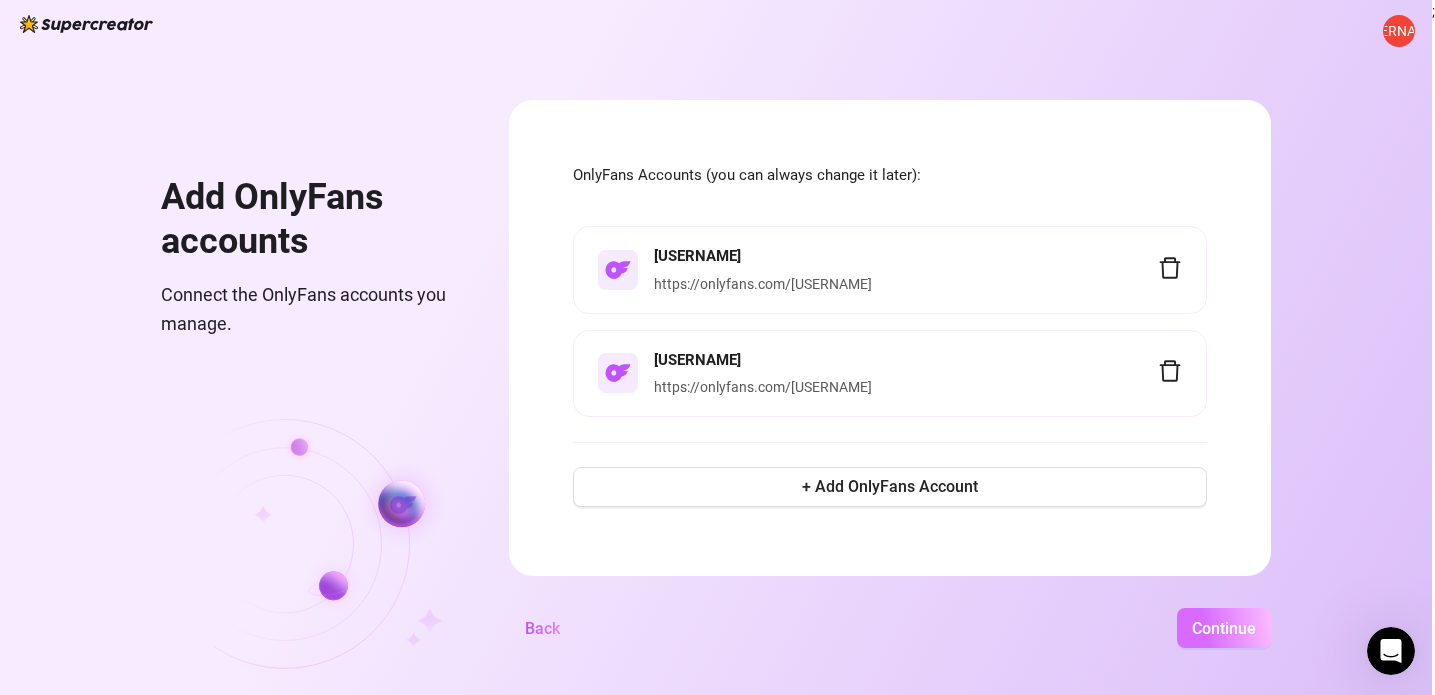 scroll, scrollTop: 0, scrollLeft: 0, axis: both 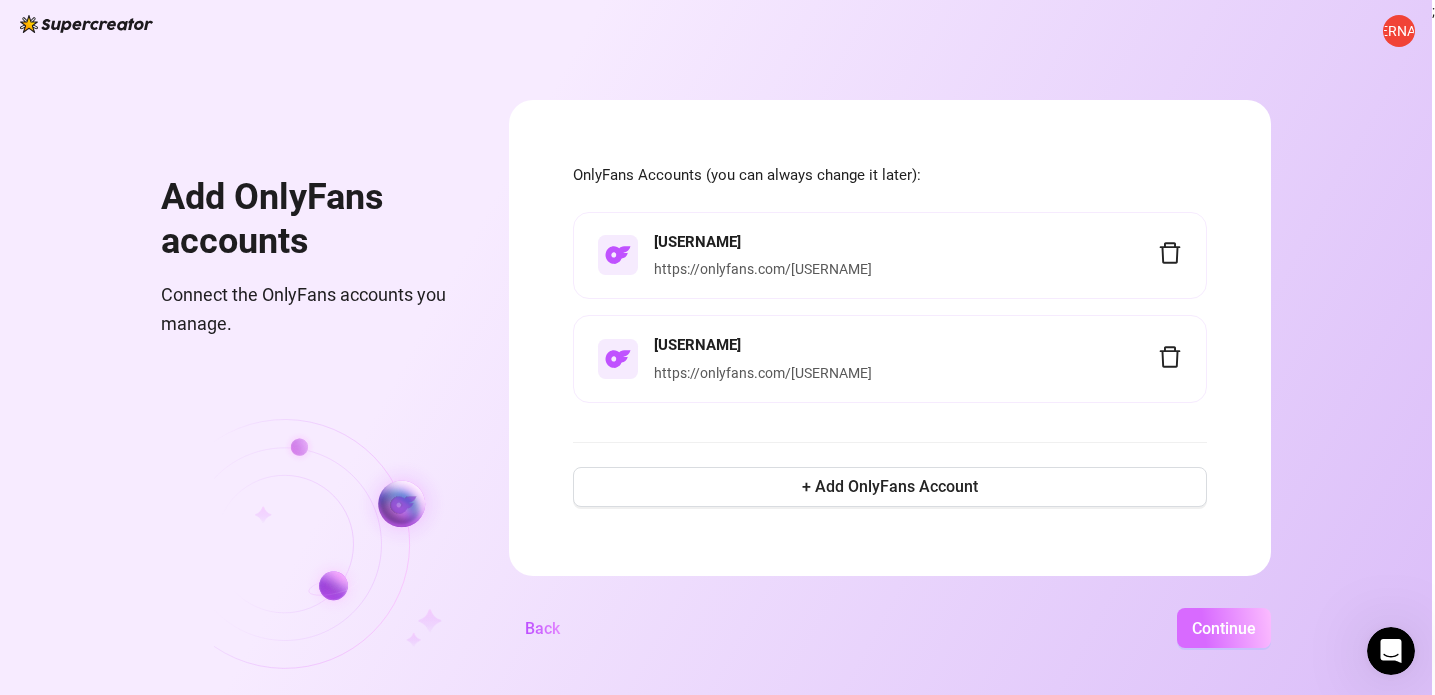 click on "Continue" at bounding box center [1224, 628] 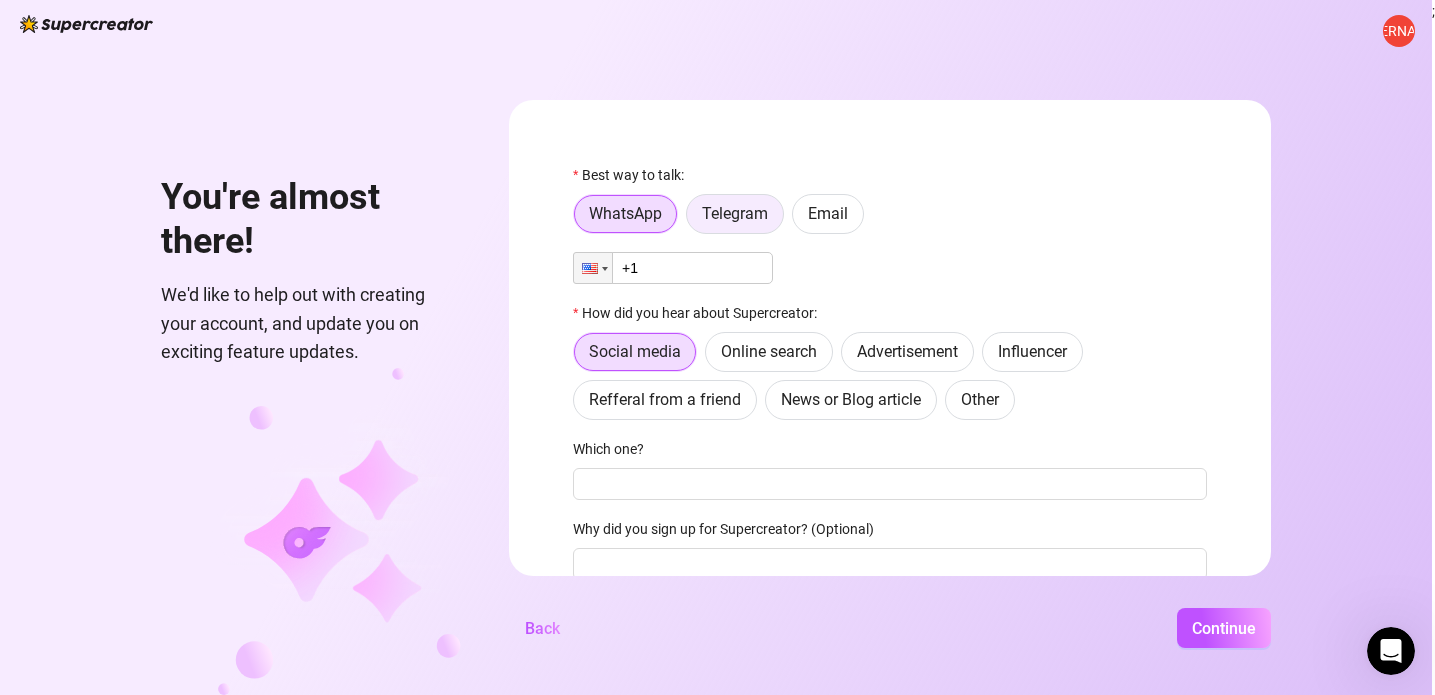 click on "Telegram" at bounding box center [735, 213] 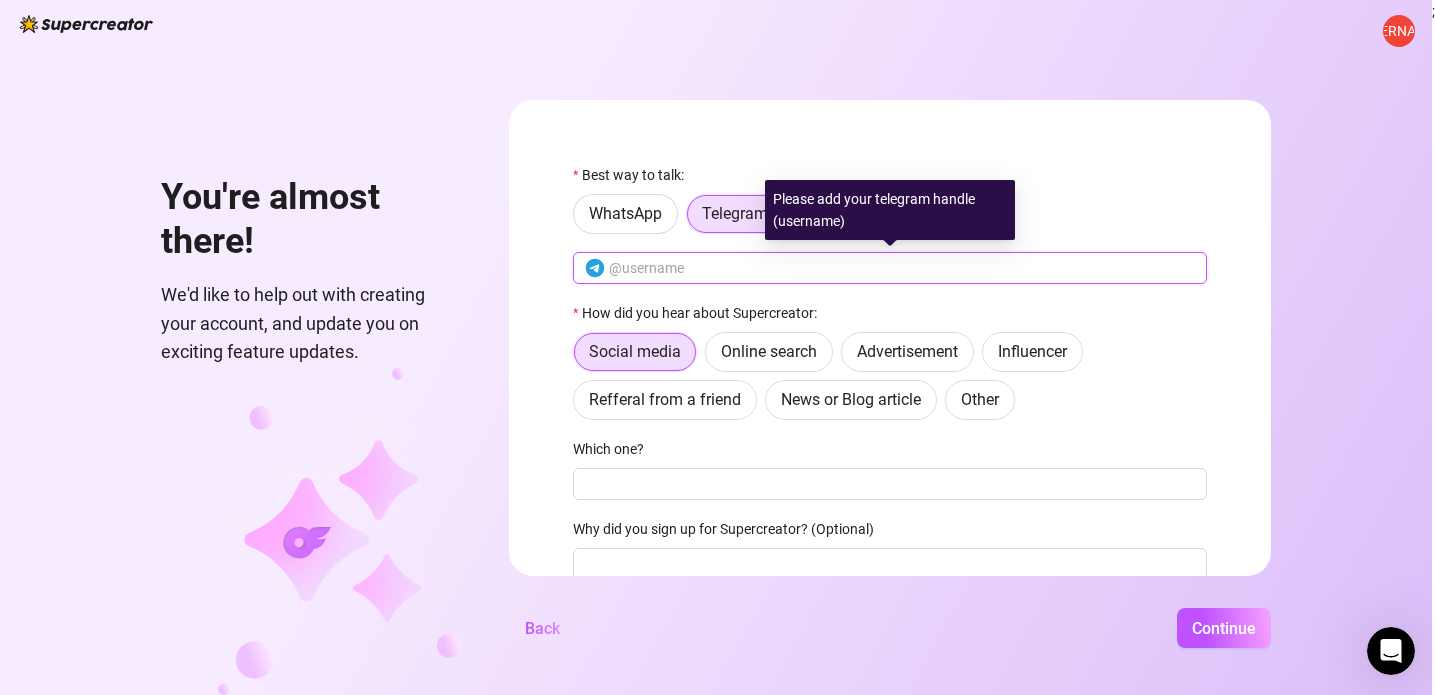 click at bounding box center [902, 268] 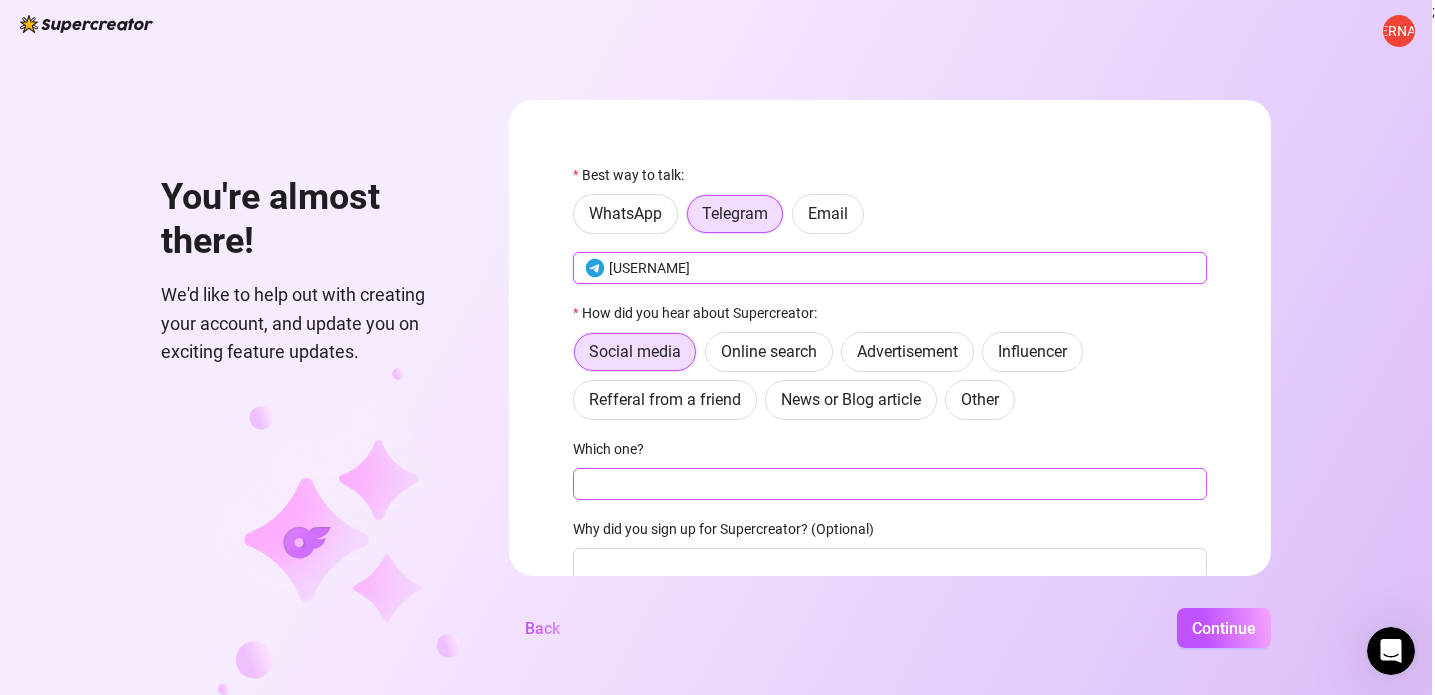 type on "[USERNAME]" 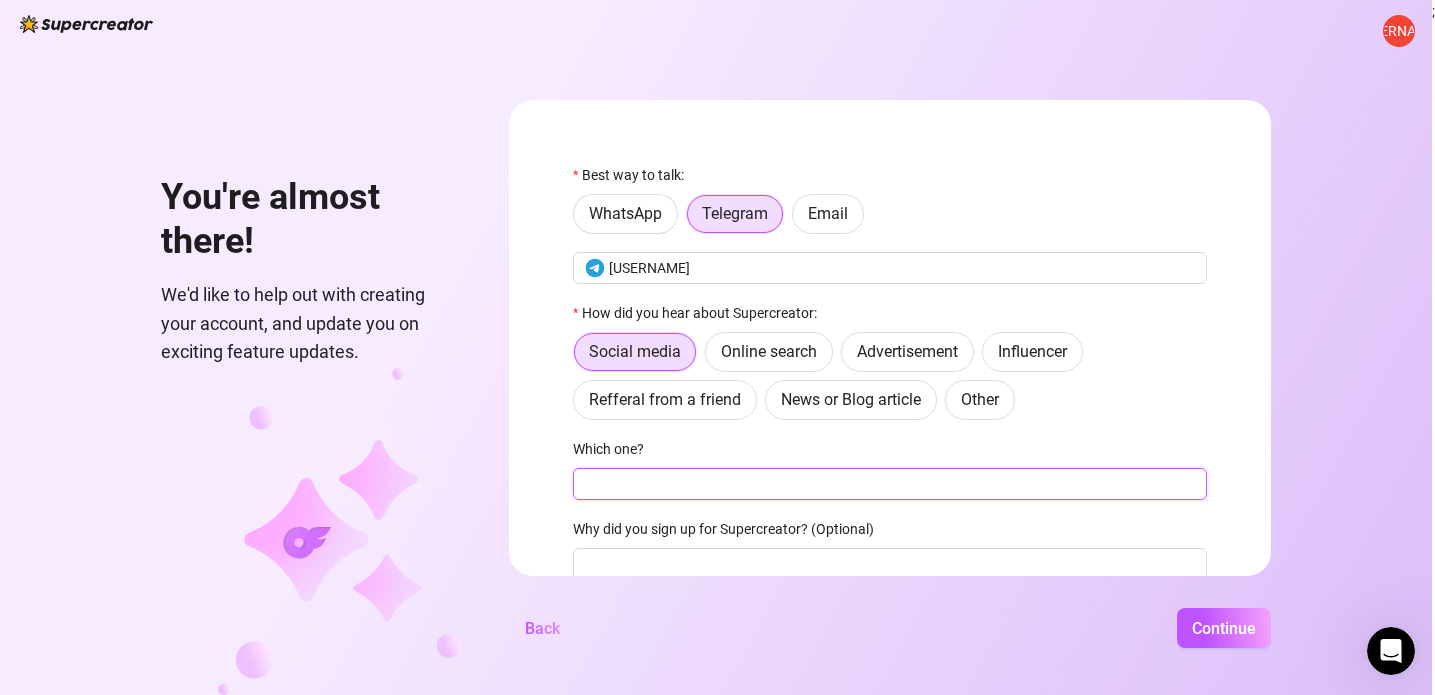 click on "Which one?" at bounding box center [890, 484] 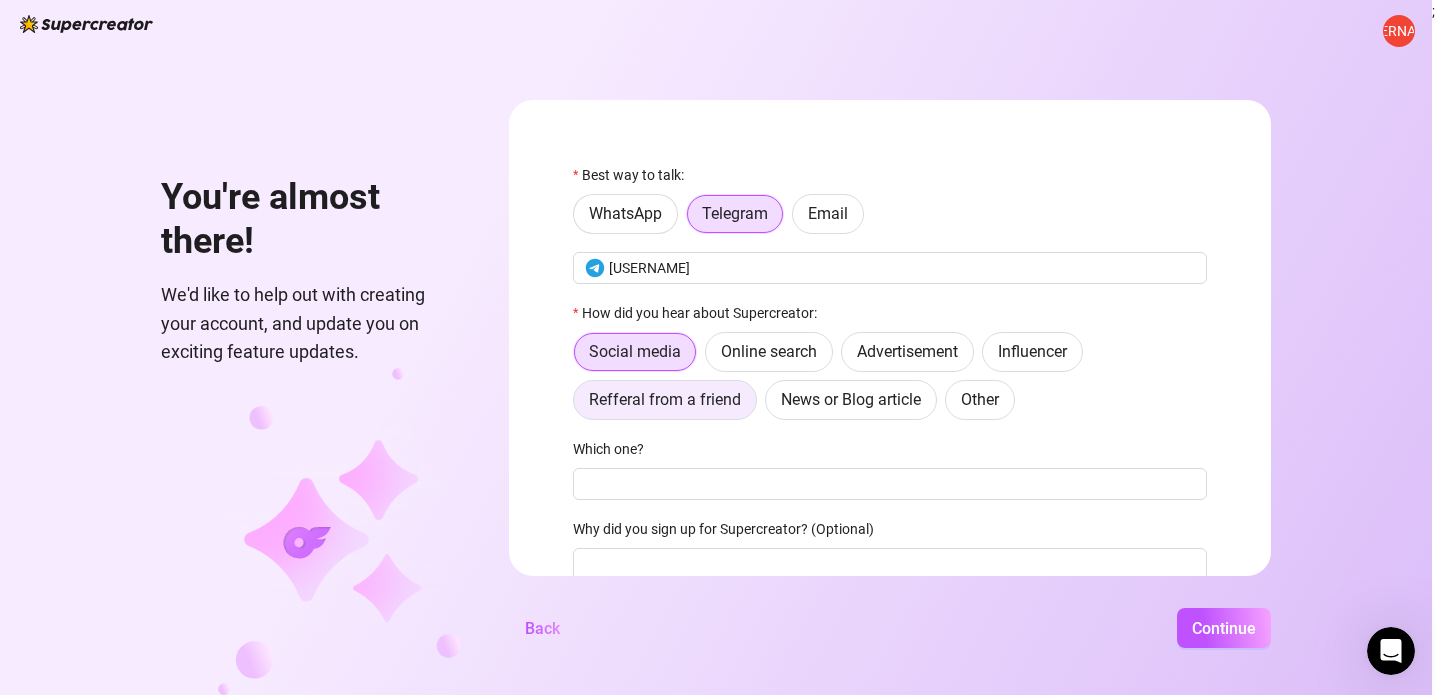 click on "Refferal from a friend" at bounding box center (665, 399) 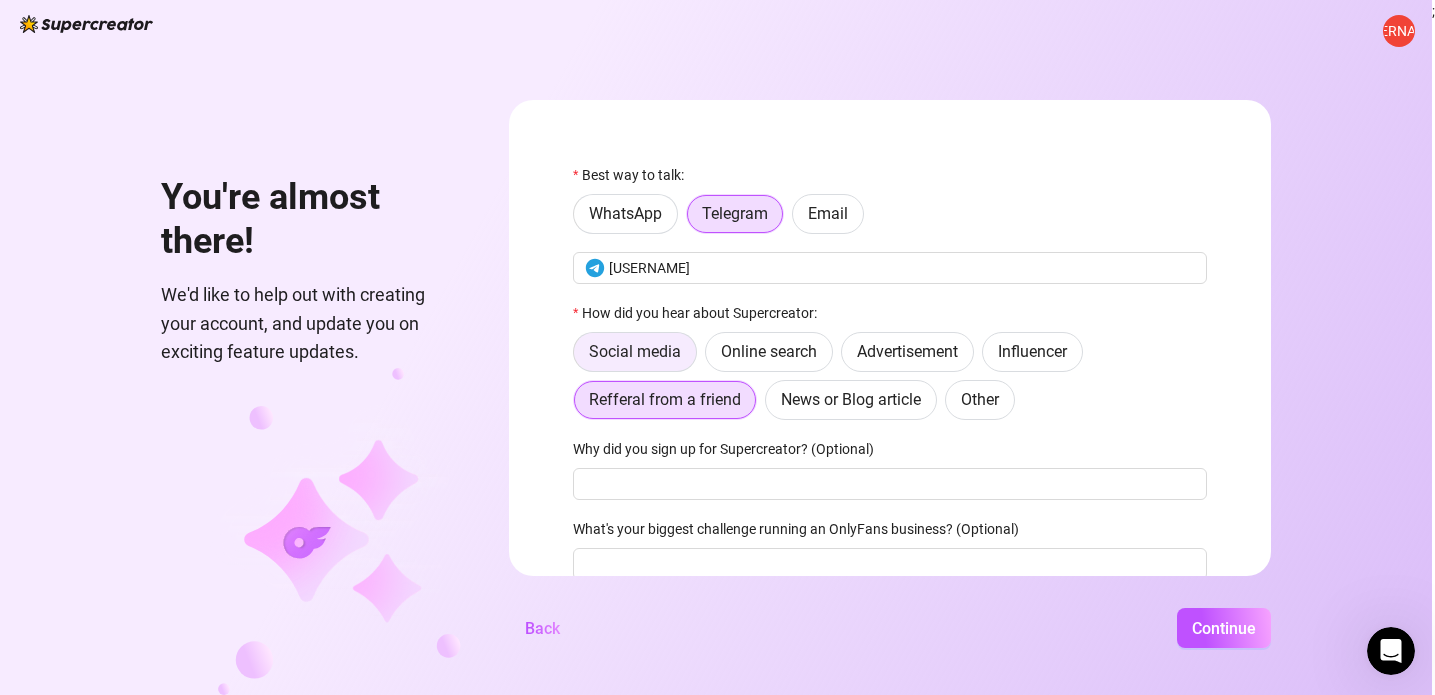 click on "Social media" at bounding box center (635, 351) 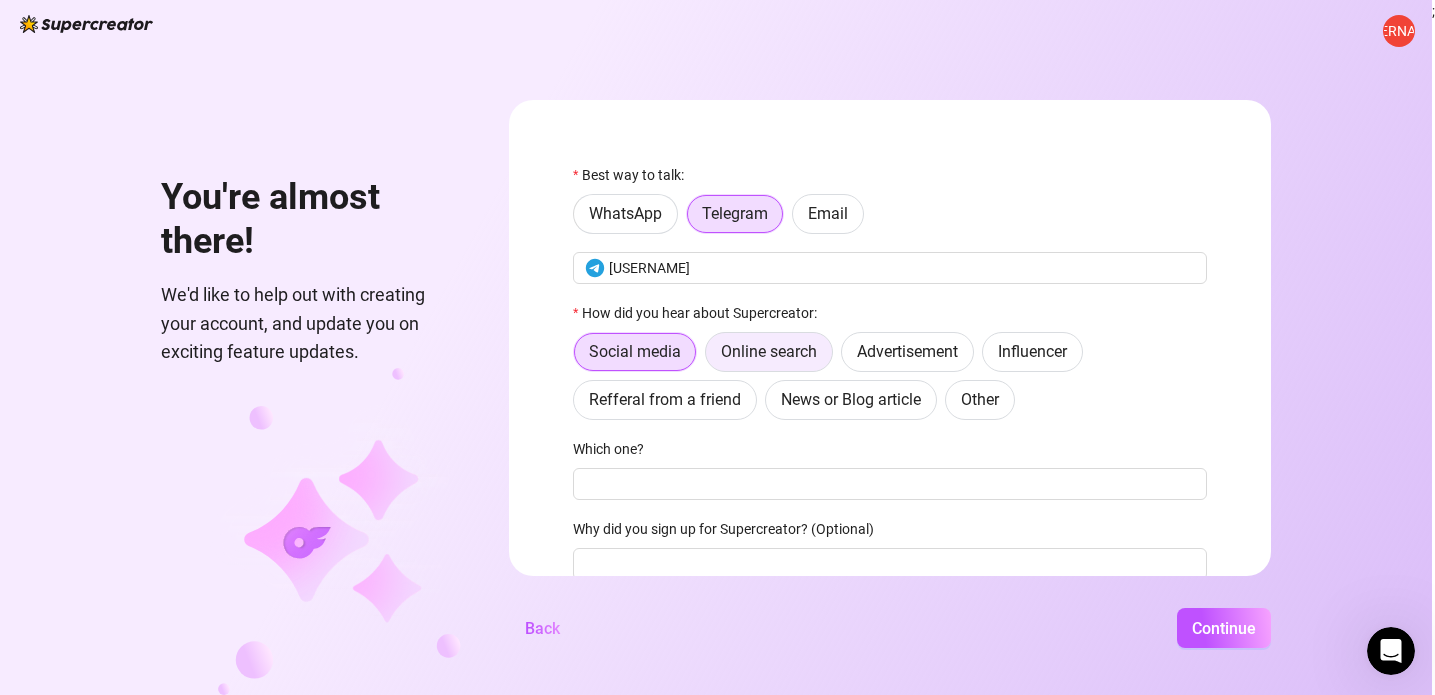 click on "Online search" at bounding box center (769, 351) 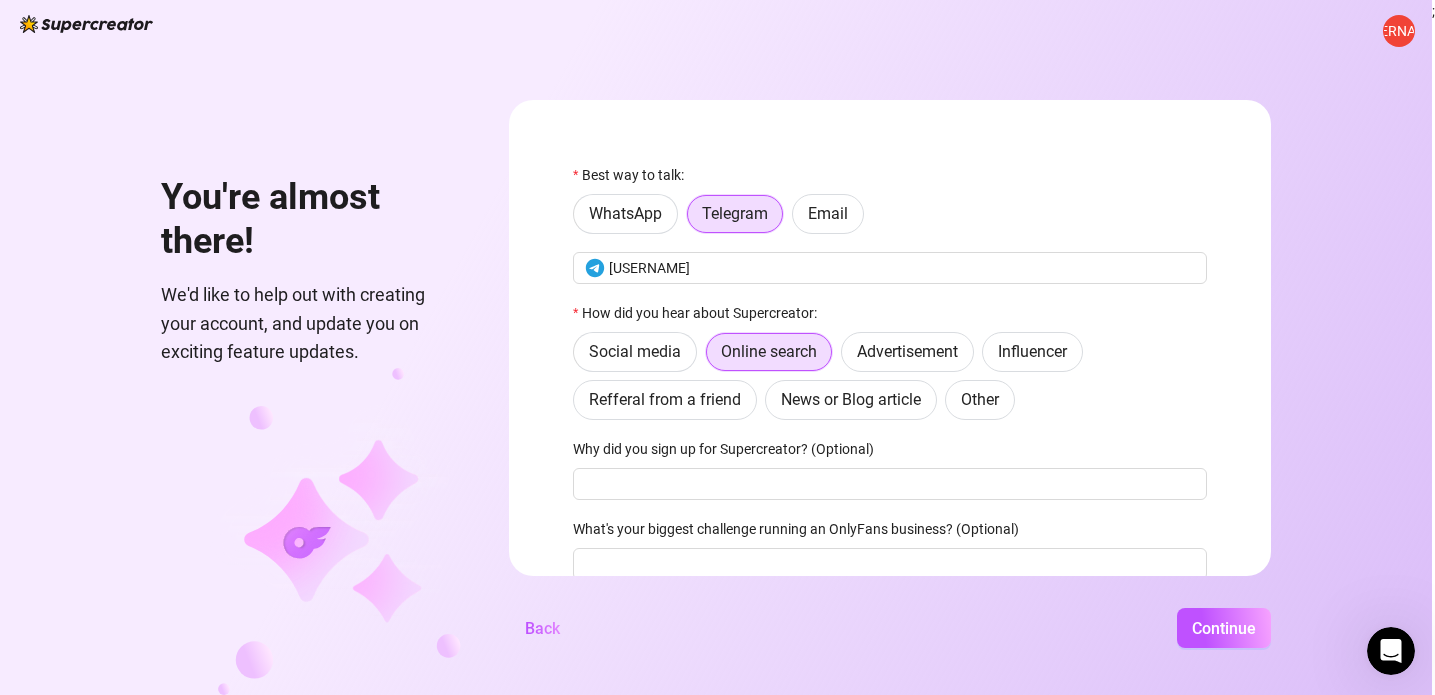 click on "Best way to talk: WhatsApp Telegram Email [USERNAME] How did you hear about Supercreator: Social media Online search Advertisement Influencer Refferal from a friend News or Blog article Other Why did you sign up for Supercreator? (Optional) What's your biggest challenge running an OnlyFans business? (Optional) Back Continue" at bounding box center [890, 381] 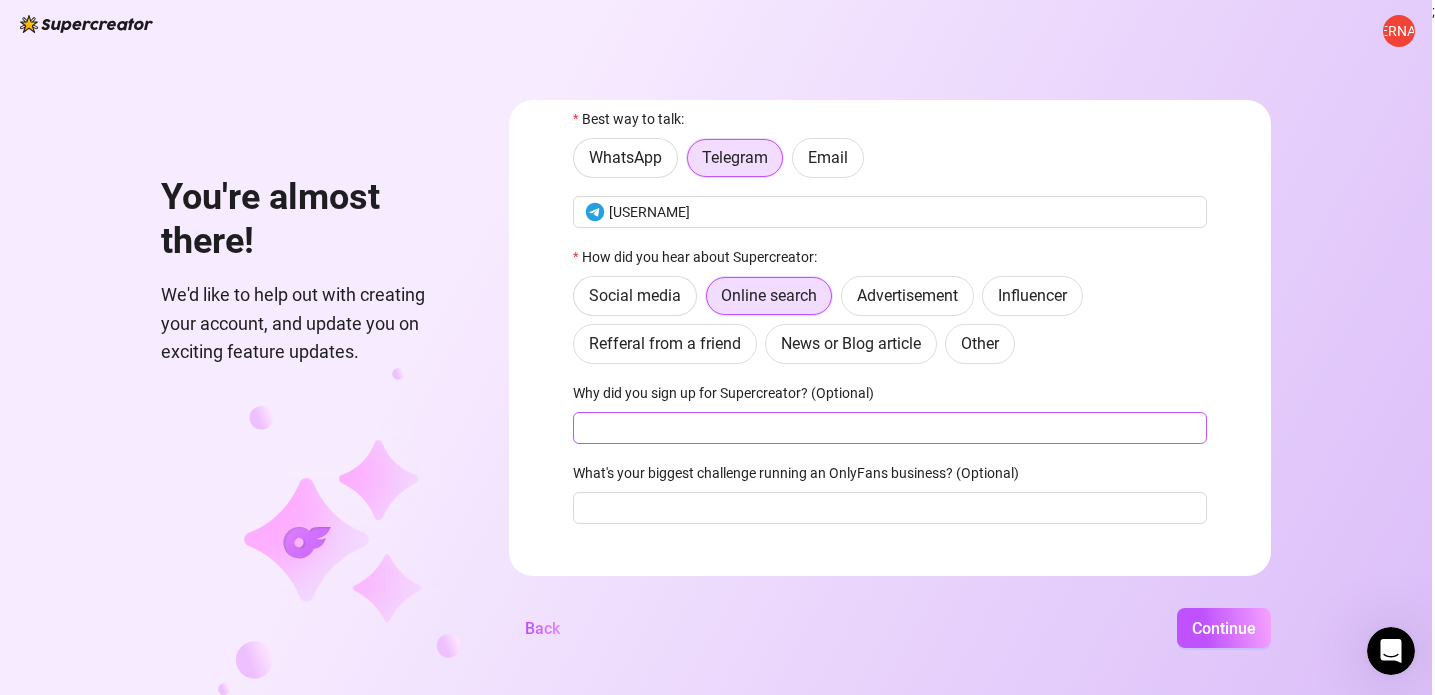 scroll, scrollTop: 87, scrollLeft: 0, axis: vertical 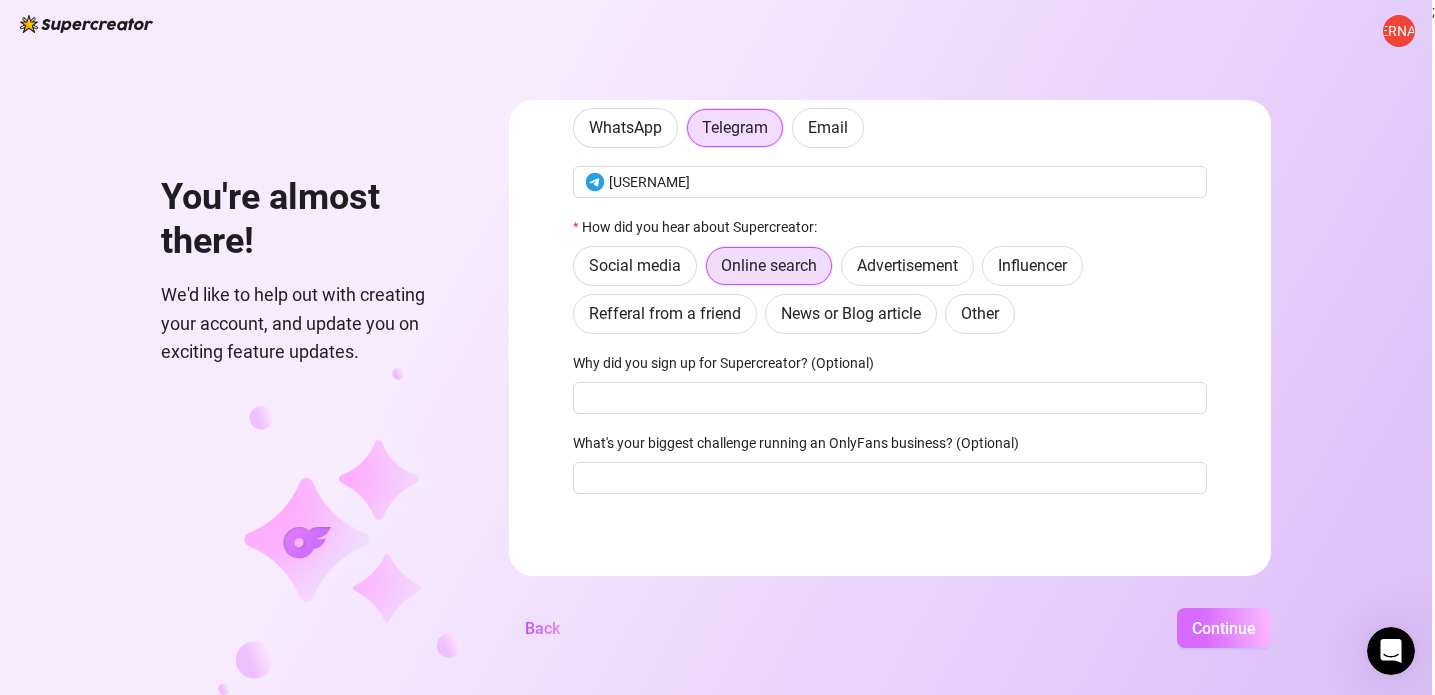 click on "Continue" at bounding box center (1224, 628) 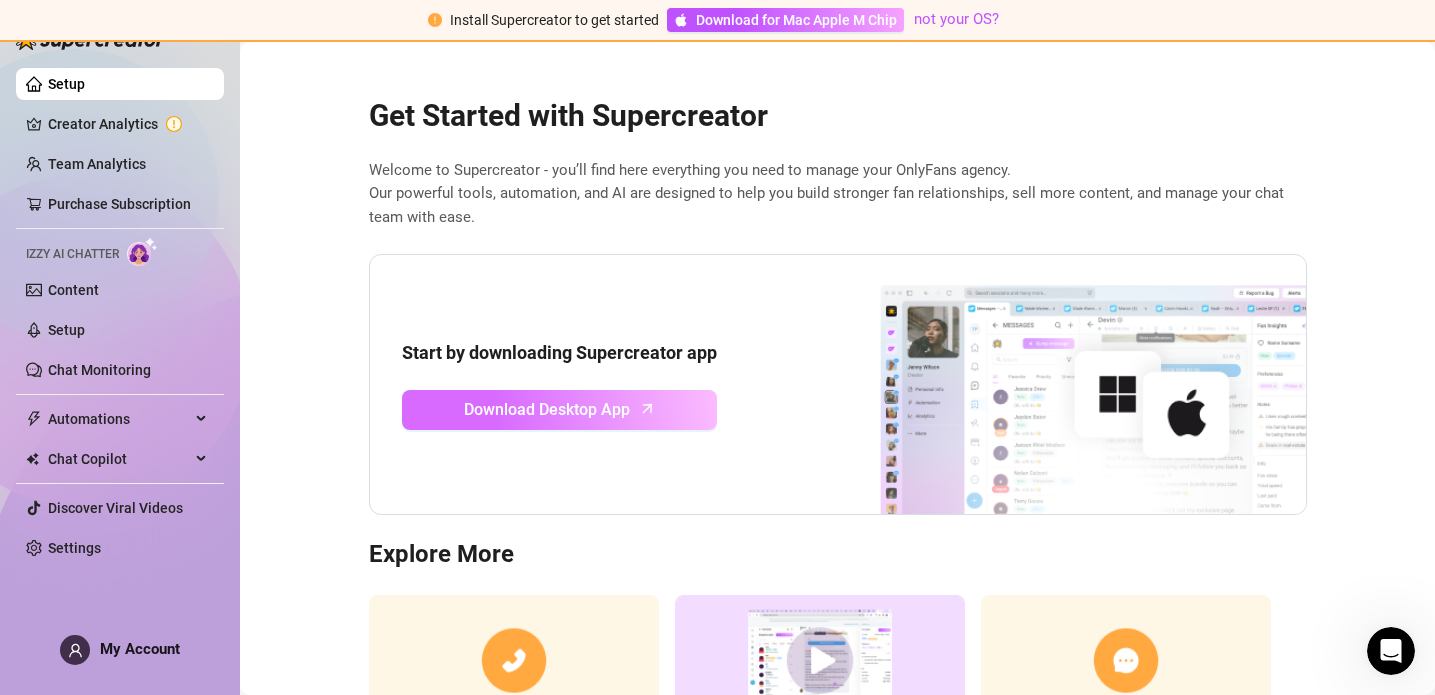 click on "Download Desktop App" at bounding box center (547, 409) 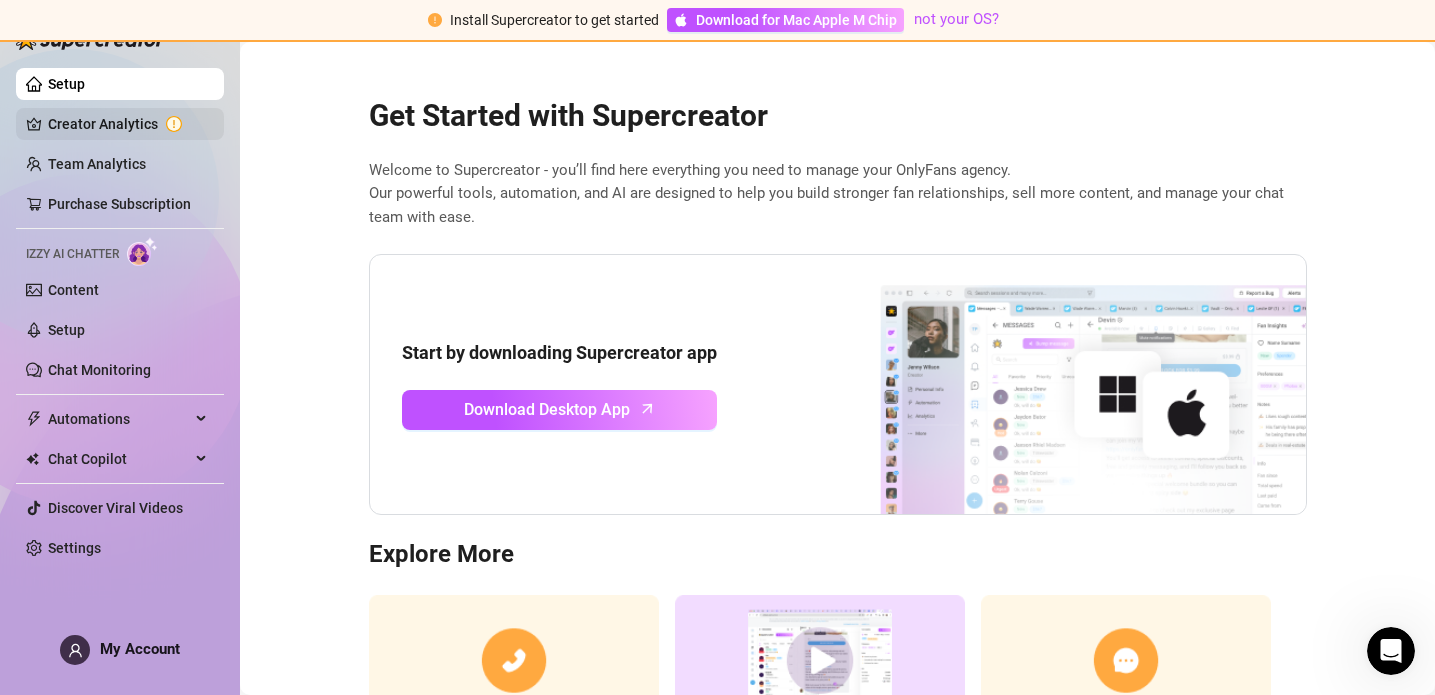 click on "Creator Analytics" at bounding box center (128, 124) 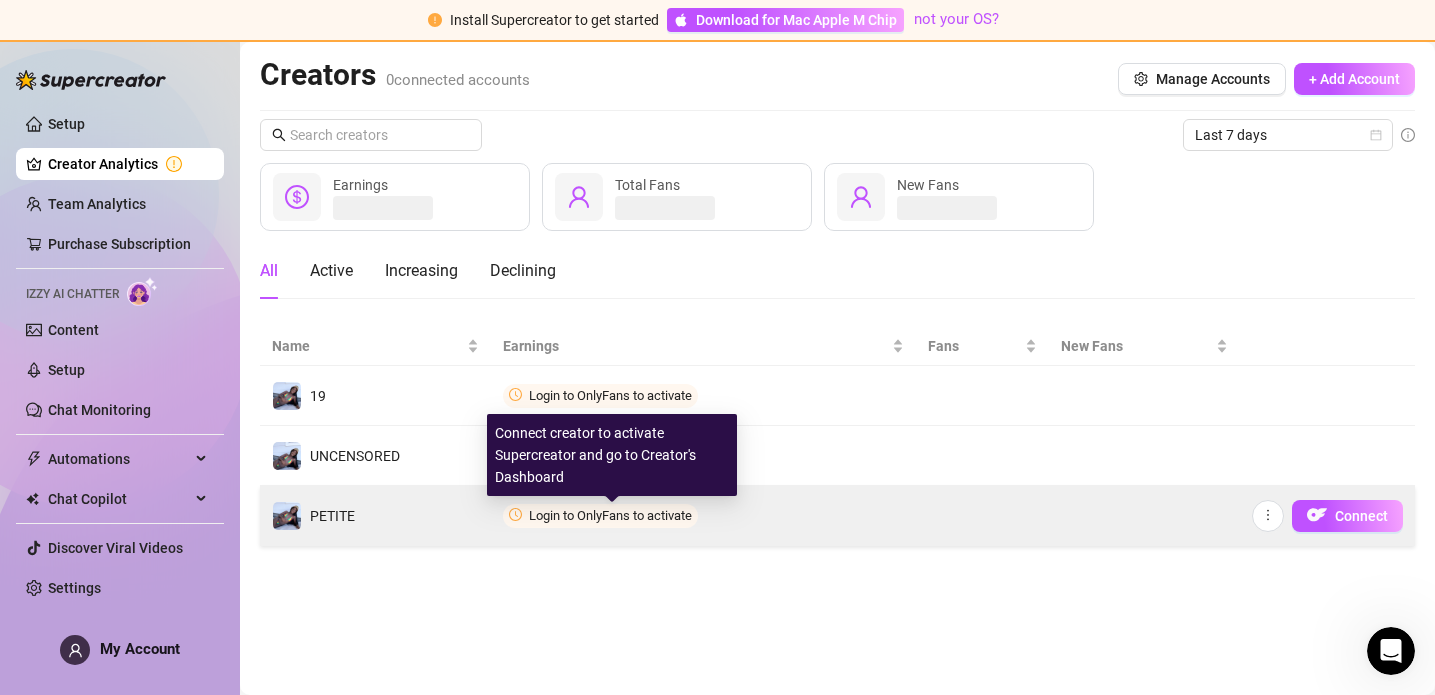click on "Login to OnlyFans to activate" at bounding box center (610, 515) 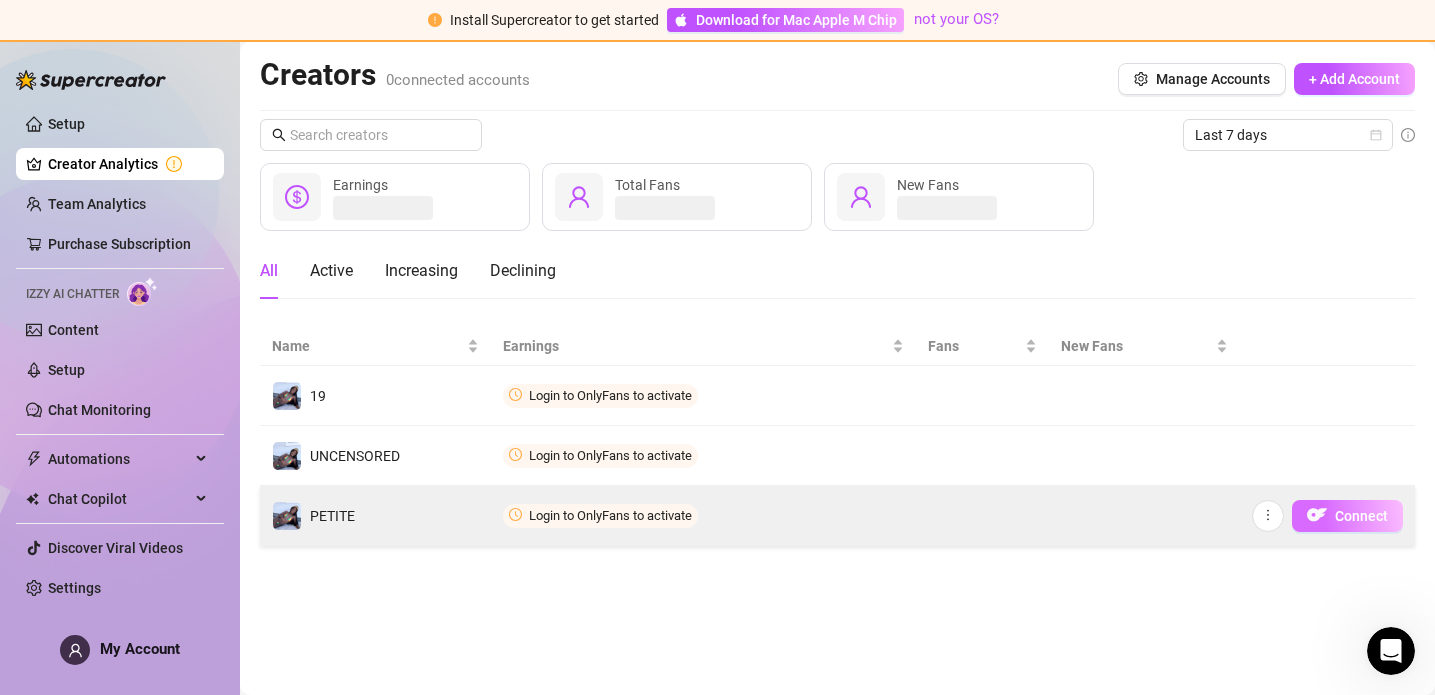click on "Connect" at bounding box center [1361, 516] 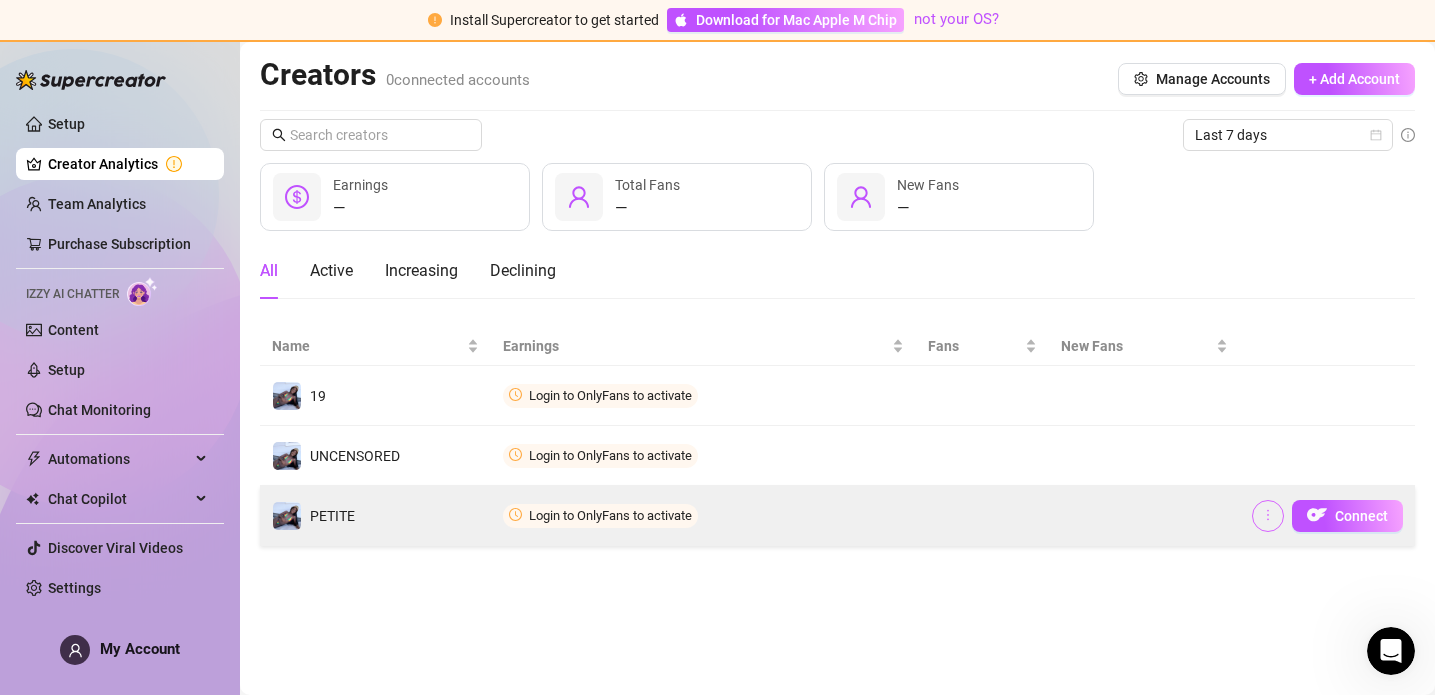 click 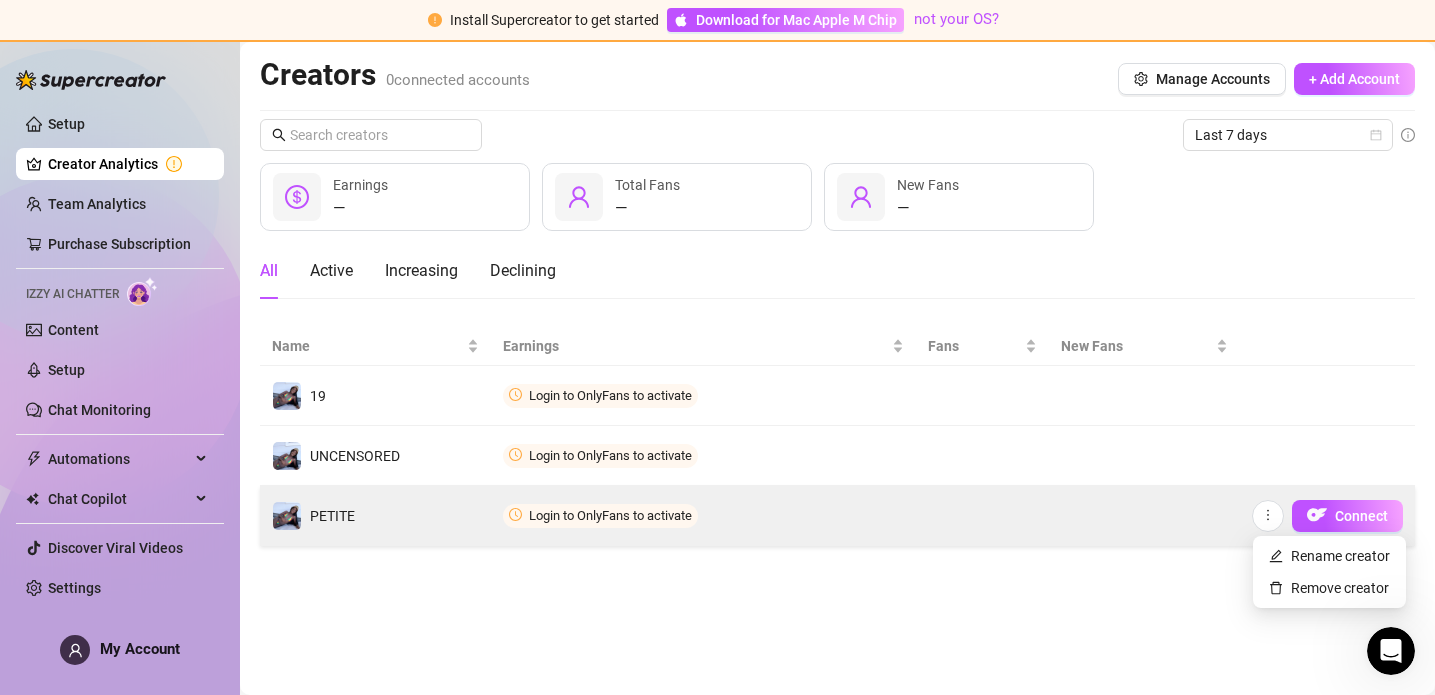 click at bounding box center (1144, 516) 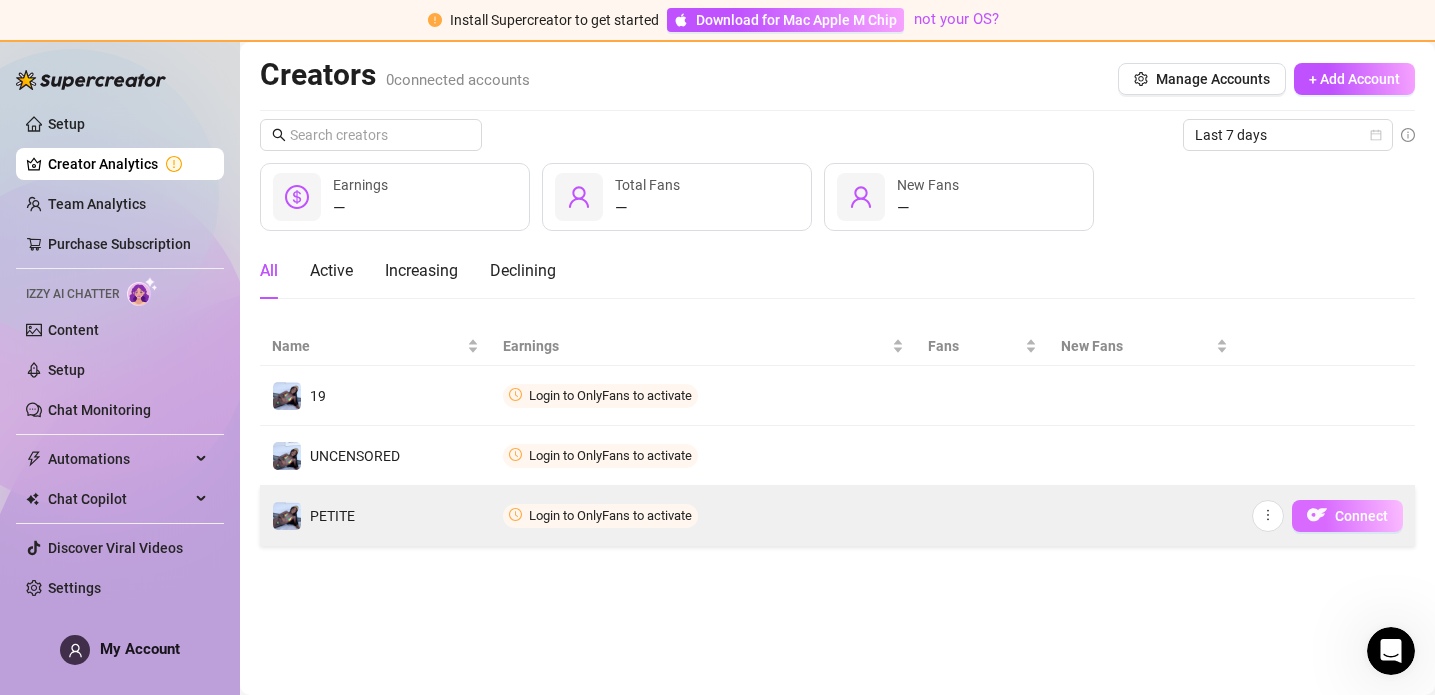 click on "Connect" at bounding box center (1361, 516) 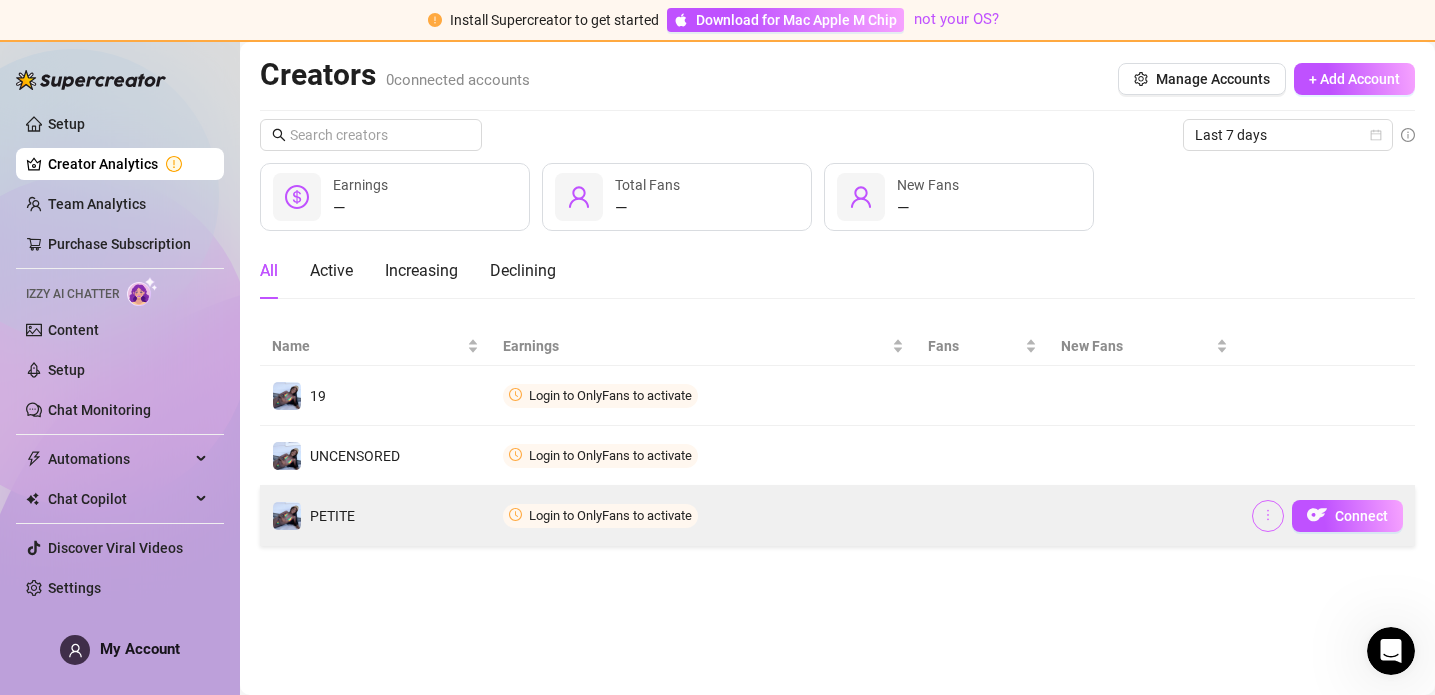 click at bounding box center (1268, 516) 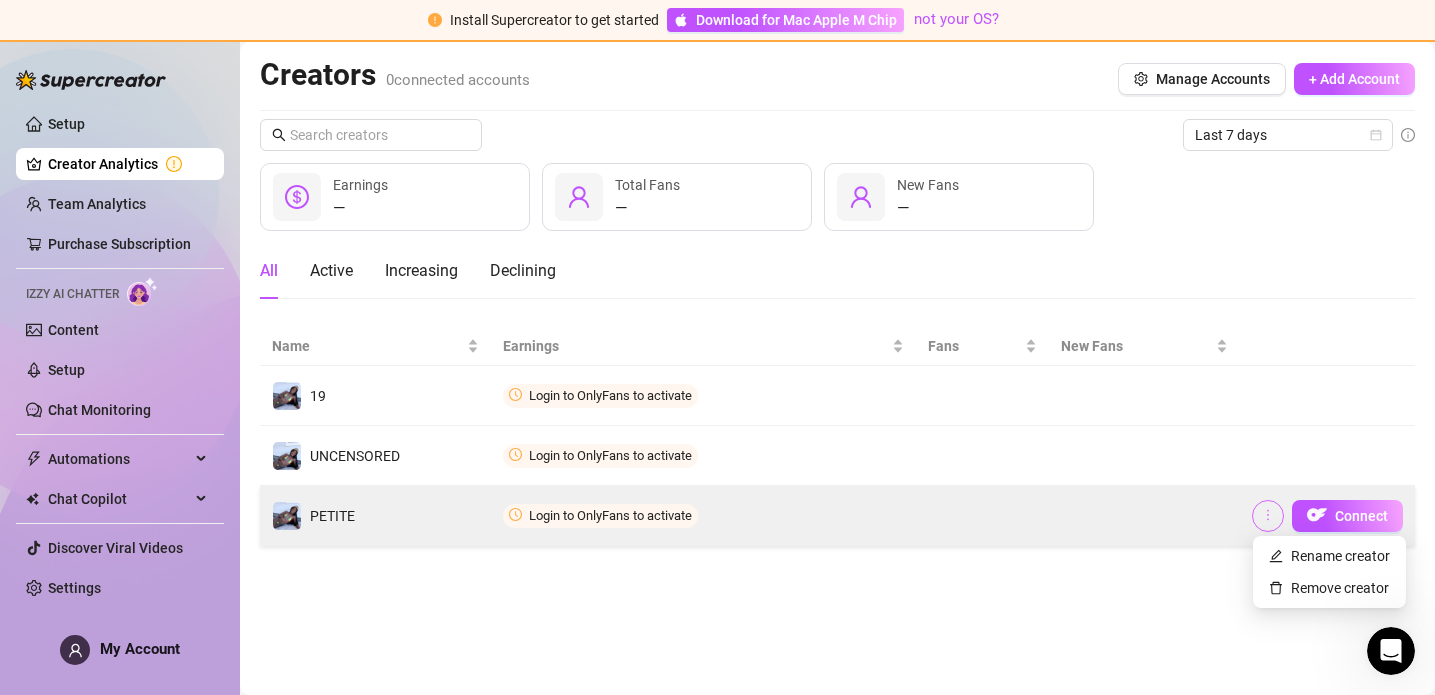 click 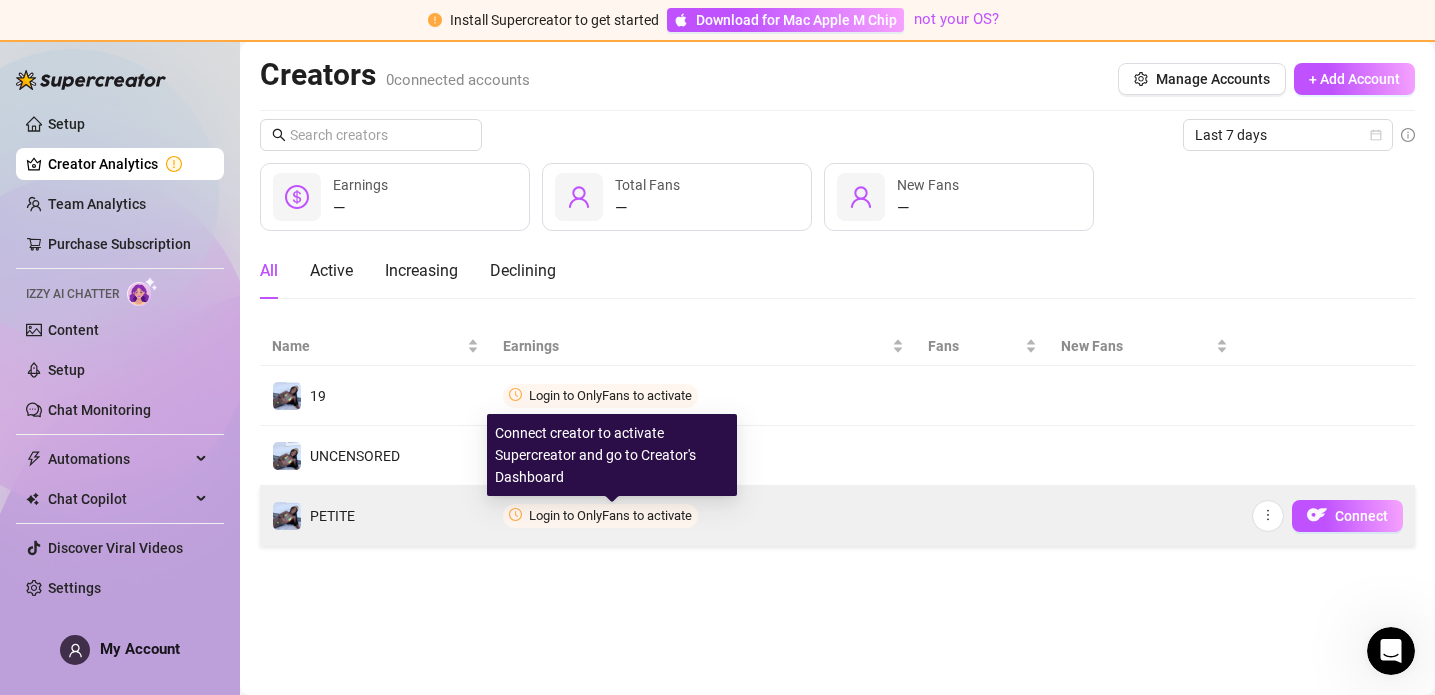 click on "Login to OnlyFans to activate" at bounding box center [610, 515] 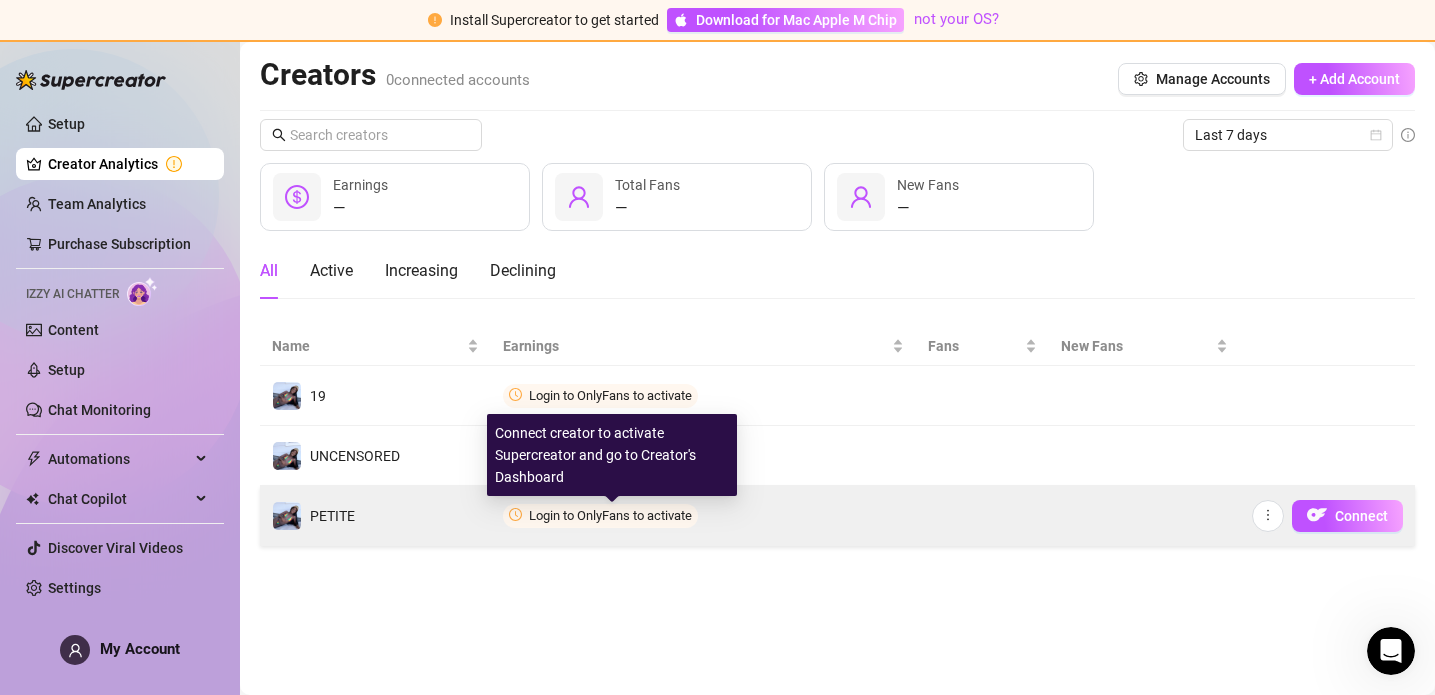 click on "Login to OnlyFans to activate" at bounding box center (610, 515) 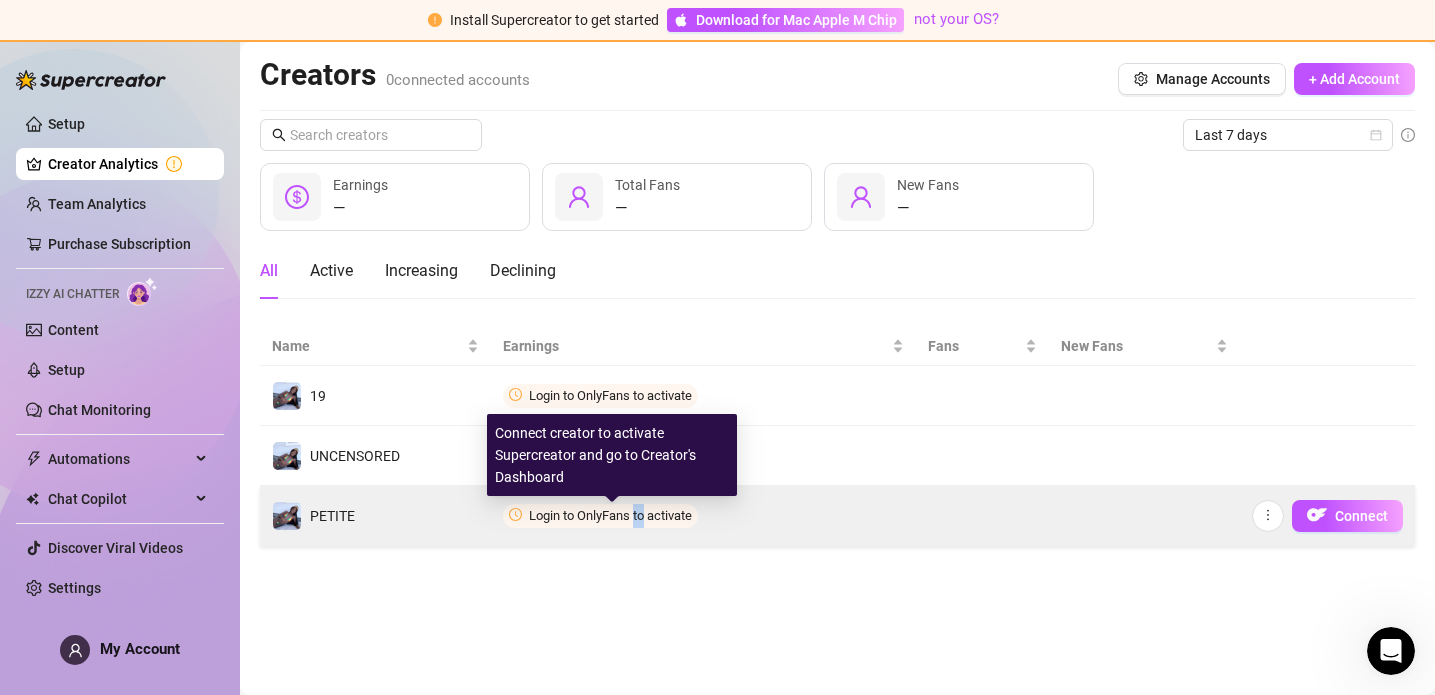 click on "Login to OnlyFans to activate" at bounding box center [610, 515] 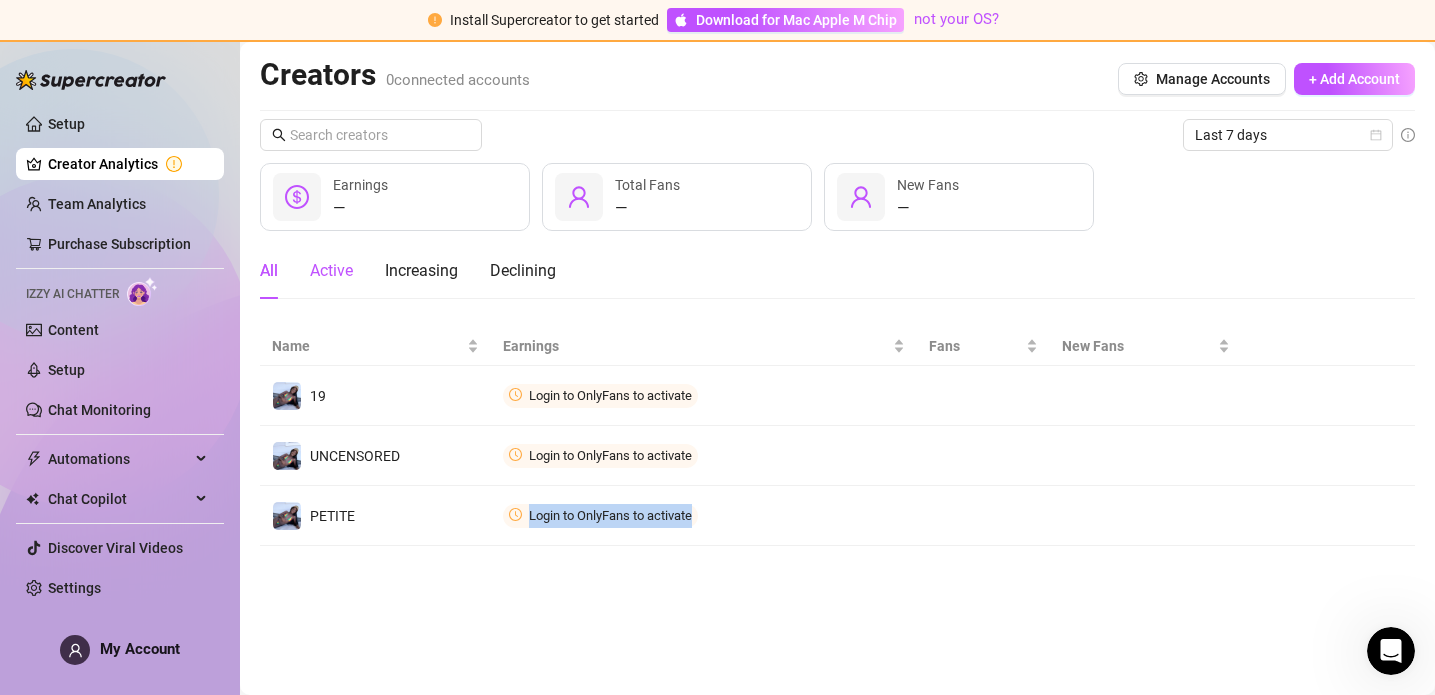 click on "Active" at bounding box center (331, 271) 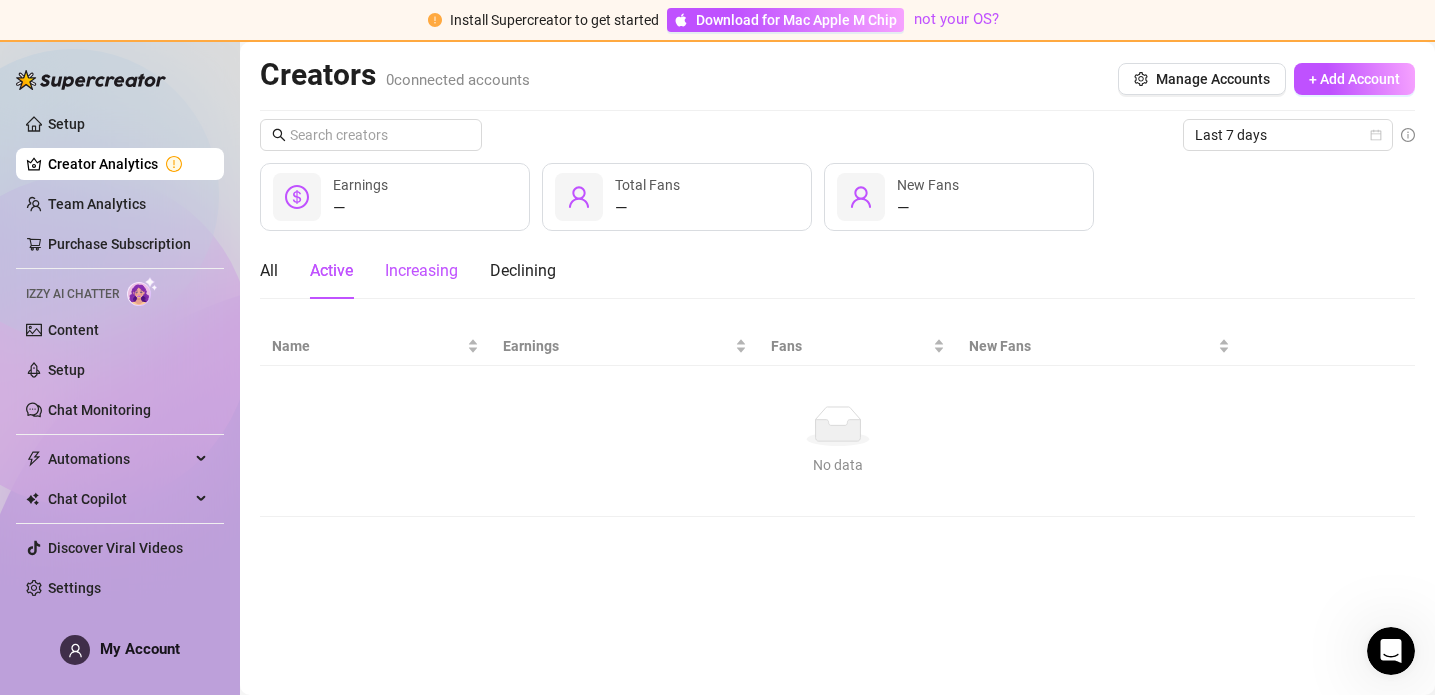 click on "Increasing" at bounding box center (421, 271) 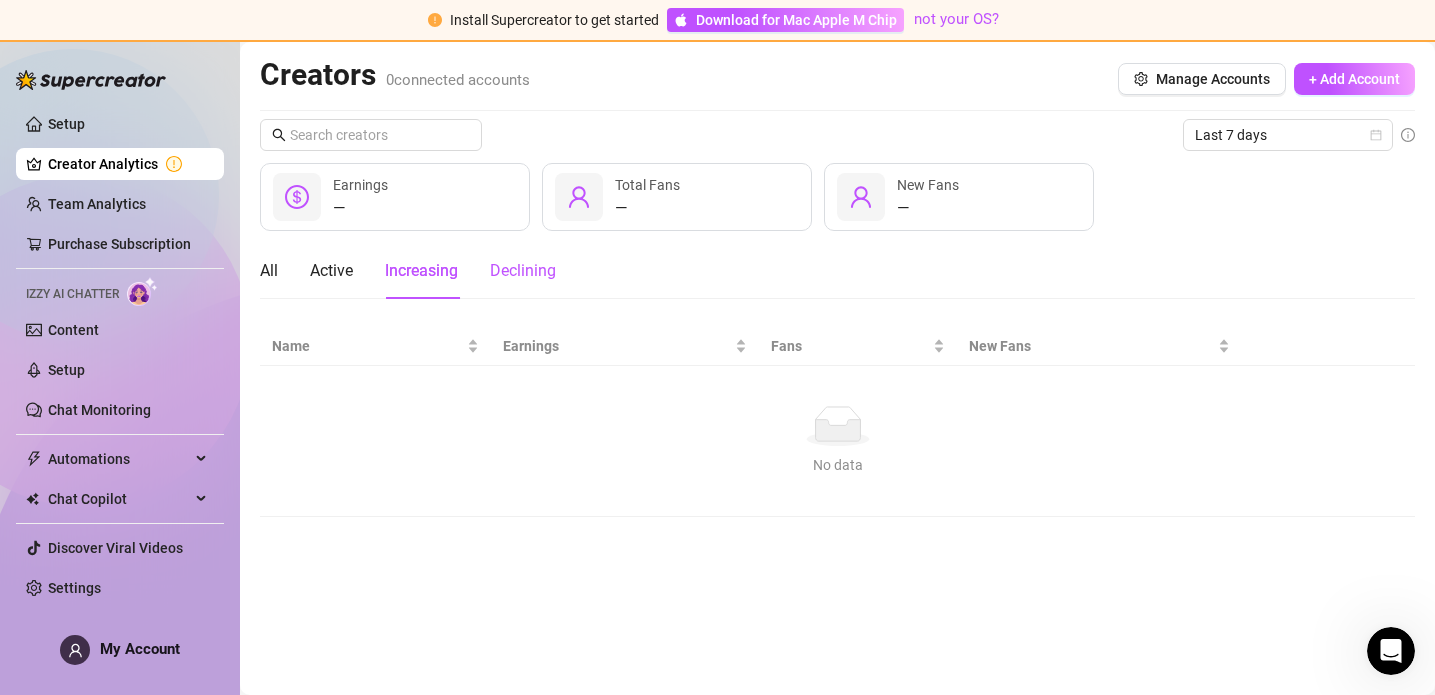 click on "Declining" at bounding box center (523, 271) 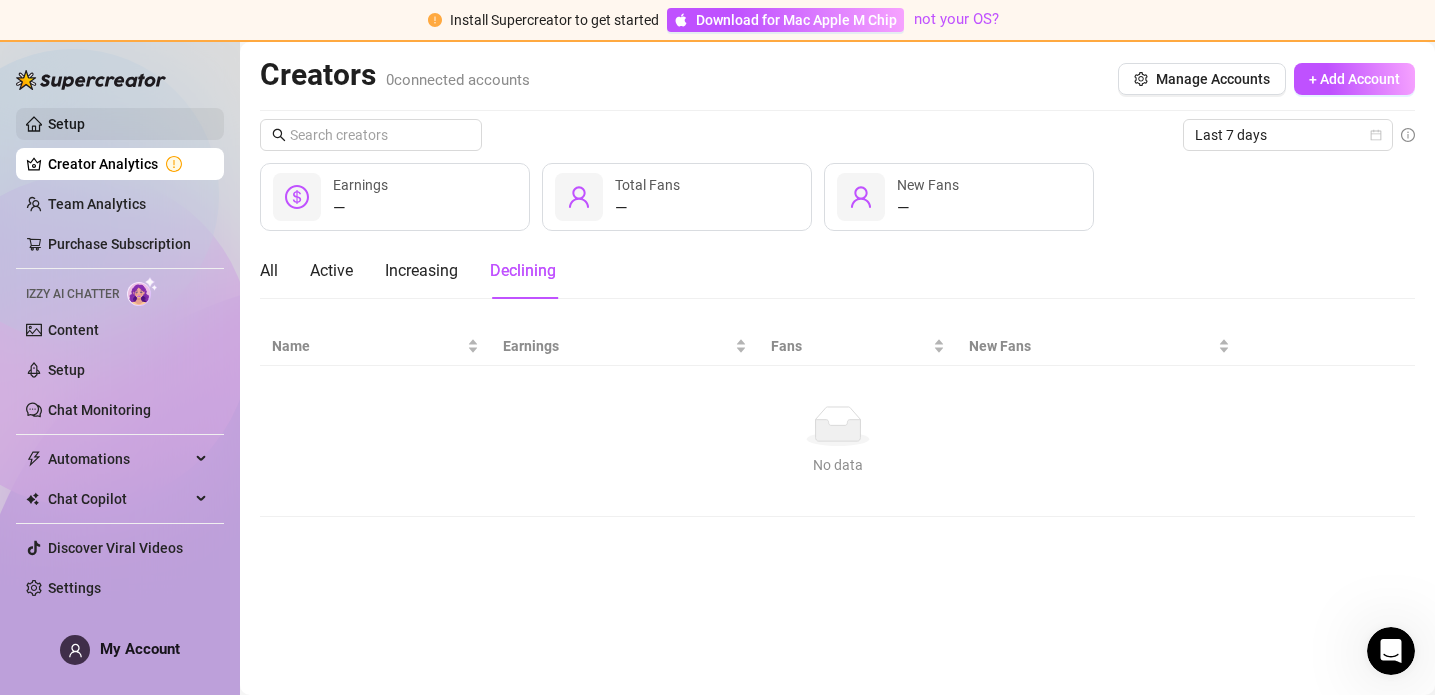 click on "Setup" at bounding box center [66, 124] 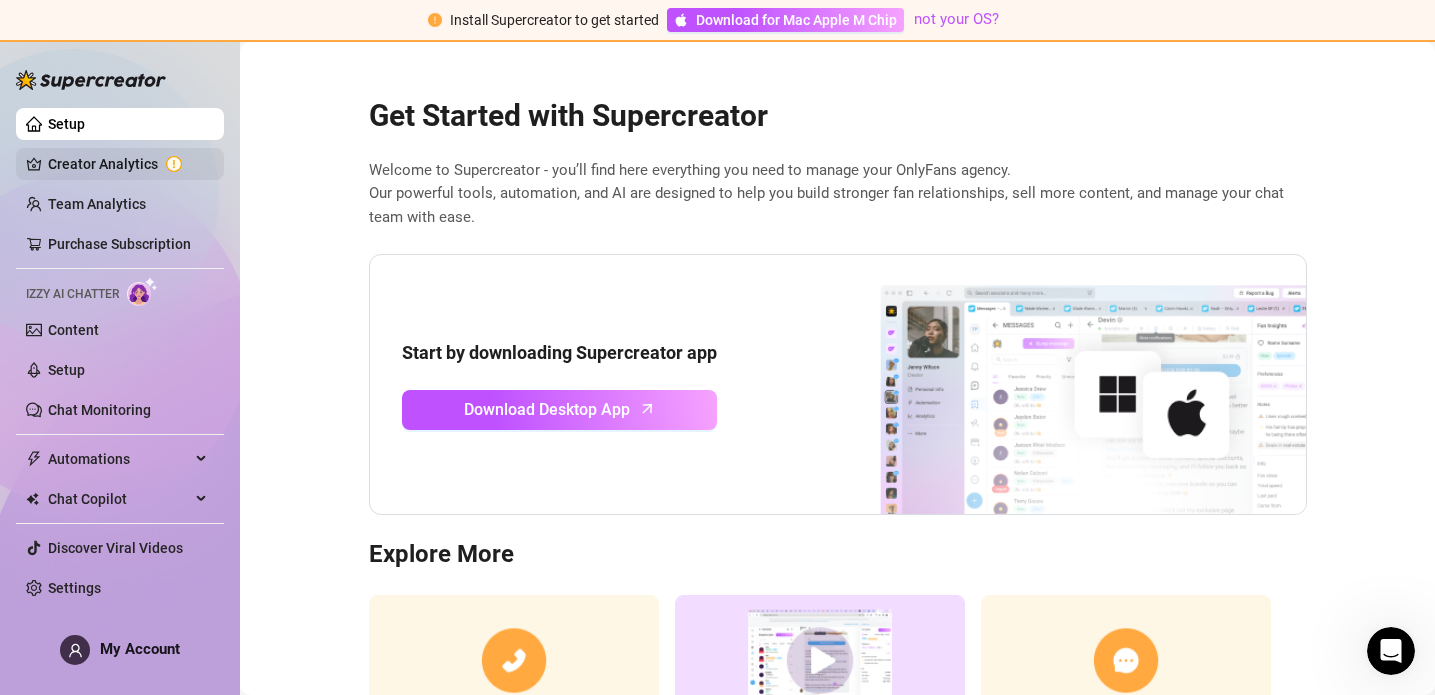 click on "Creator Analytics" at bounding box center [128, 164] 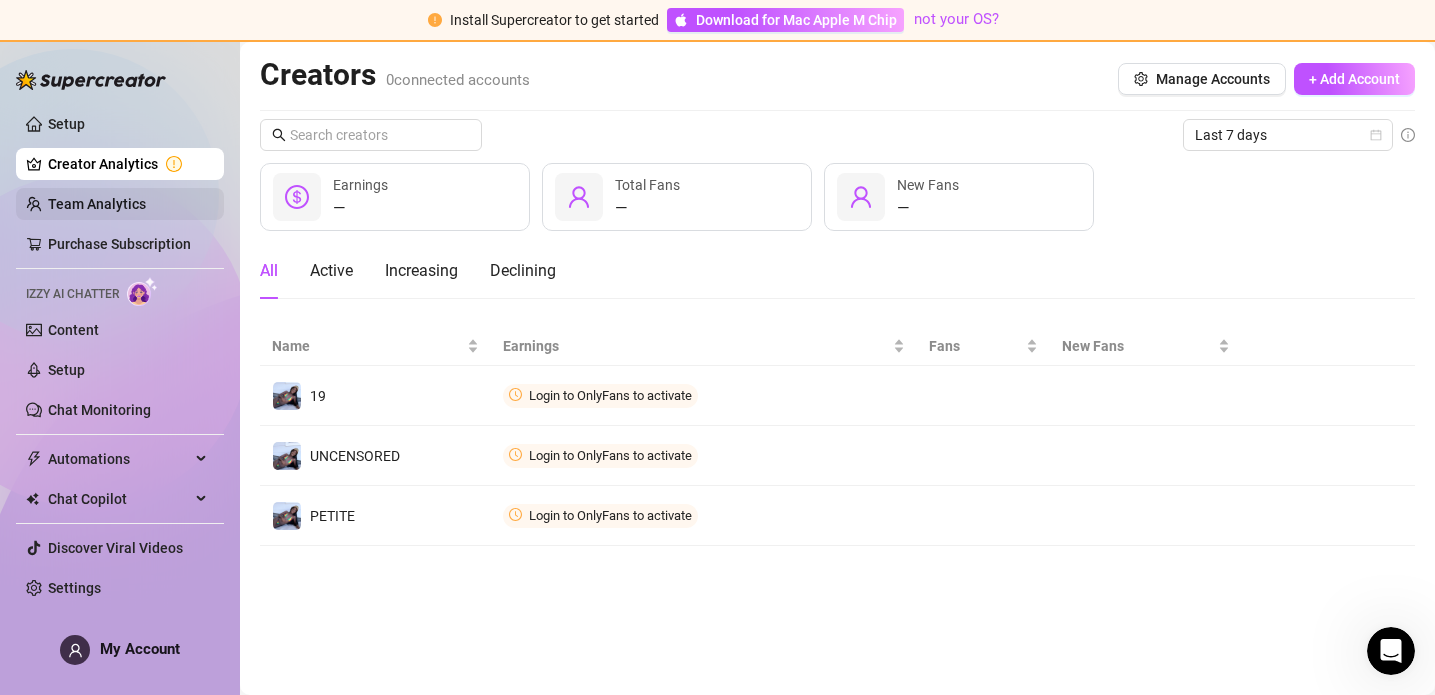click on "Team Analytics" at bounding box center [97, 204] 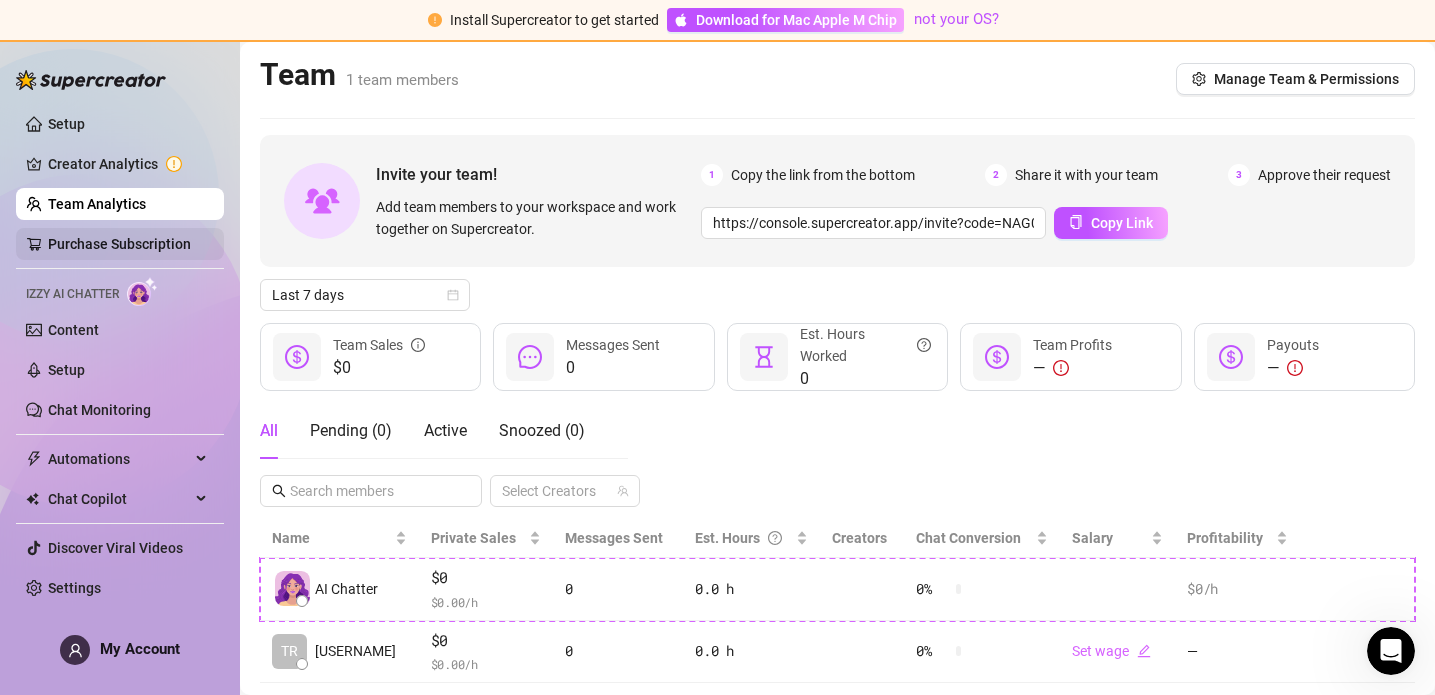click on "Purchase Subscription" at bounding box center (119, 244) 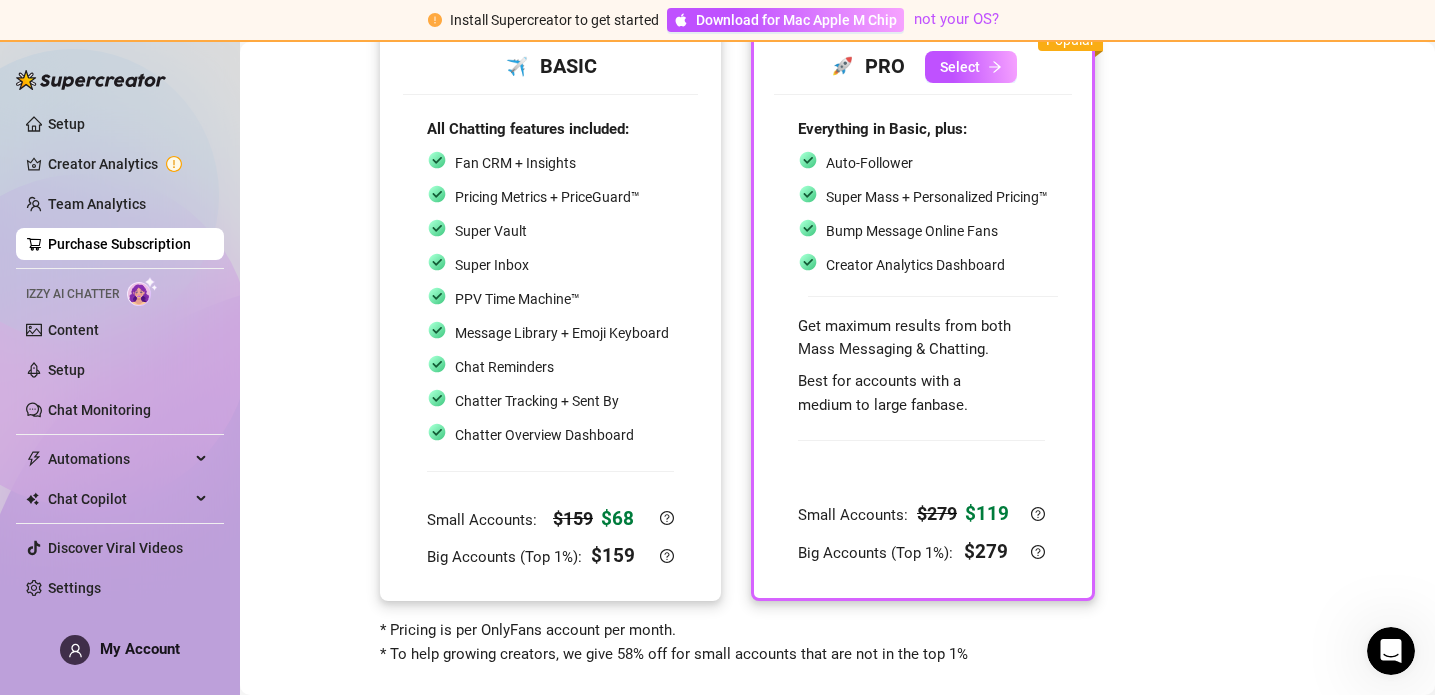 scroll, scrollTop: 184, scrollLeft: 0, axis: vertical 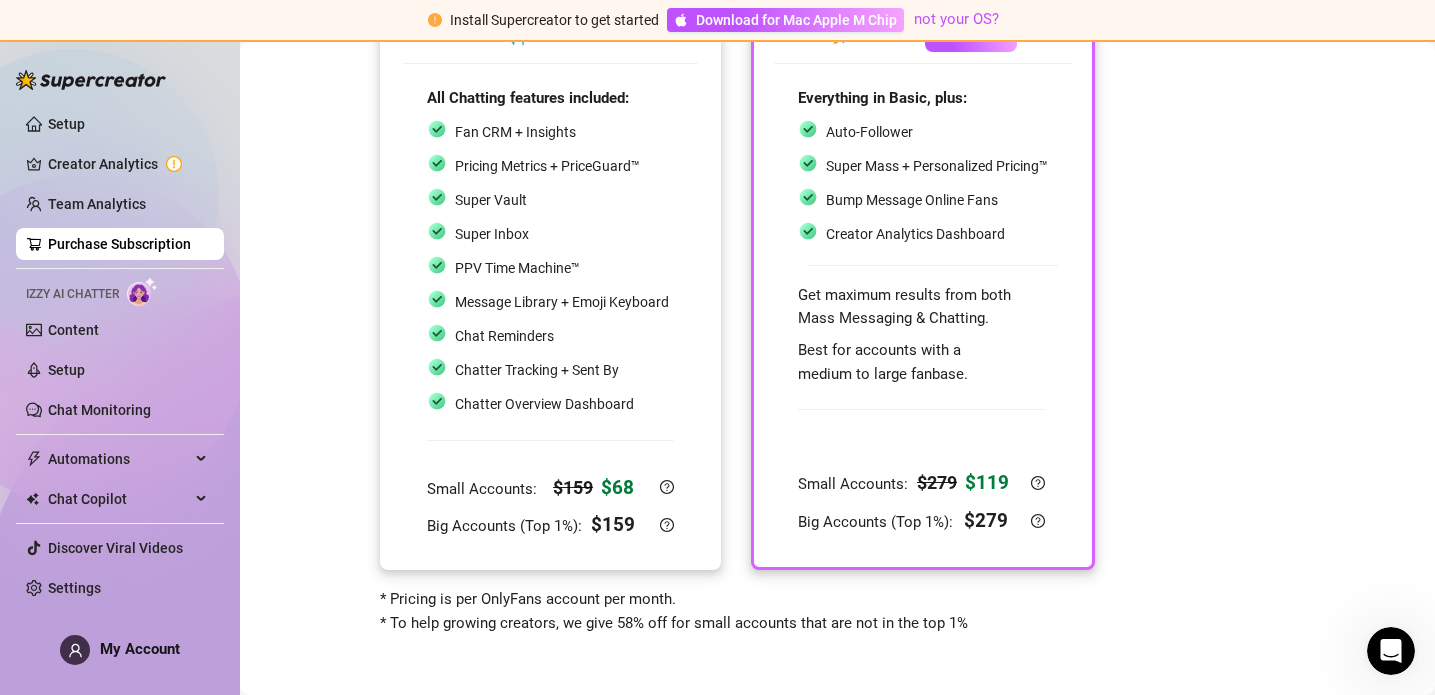click on "Chatter Tracking + Sent By" at bounding box center [537, 370] 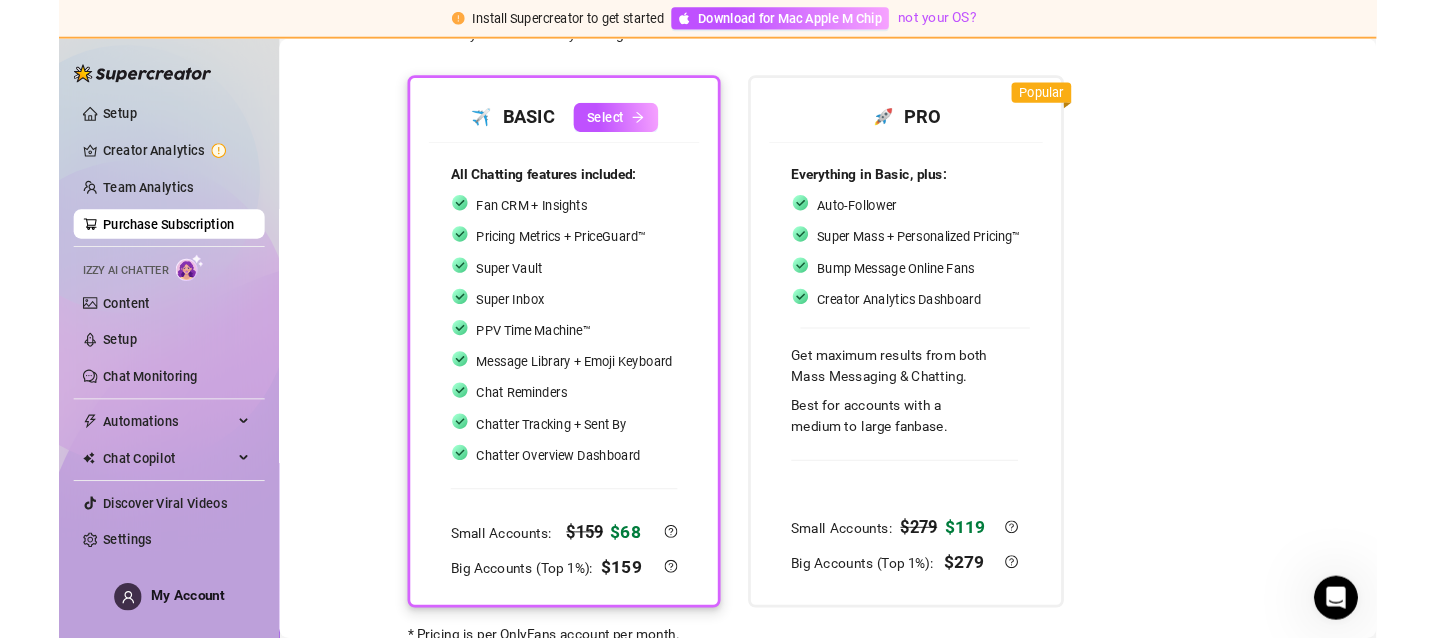 scroll, scrollTop: 19, scrollLeft: 0, axis: vertical 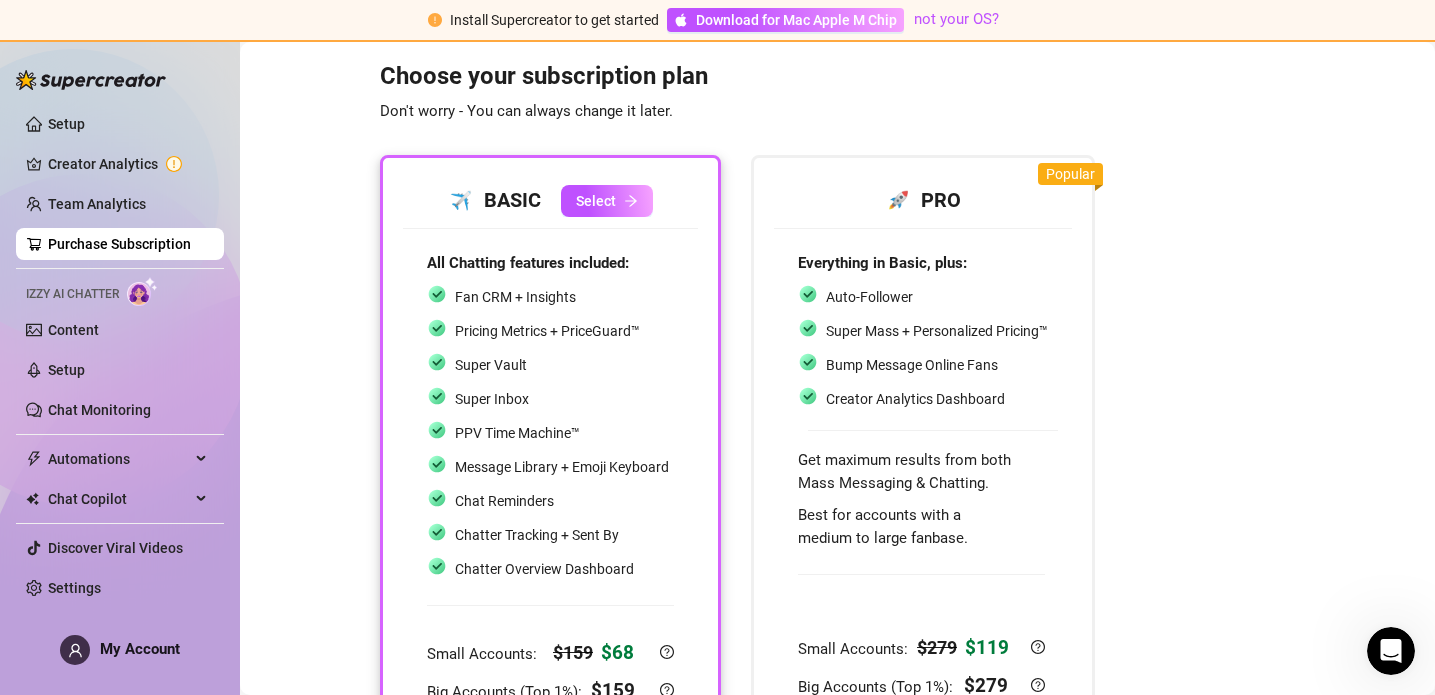 click on "Chatter Overview Dashboard" at bounding box center (544, 569) 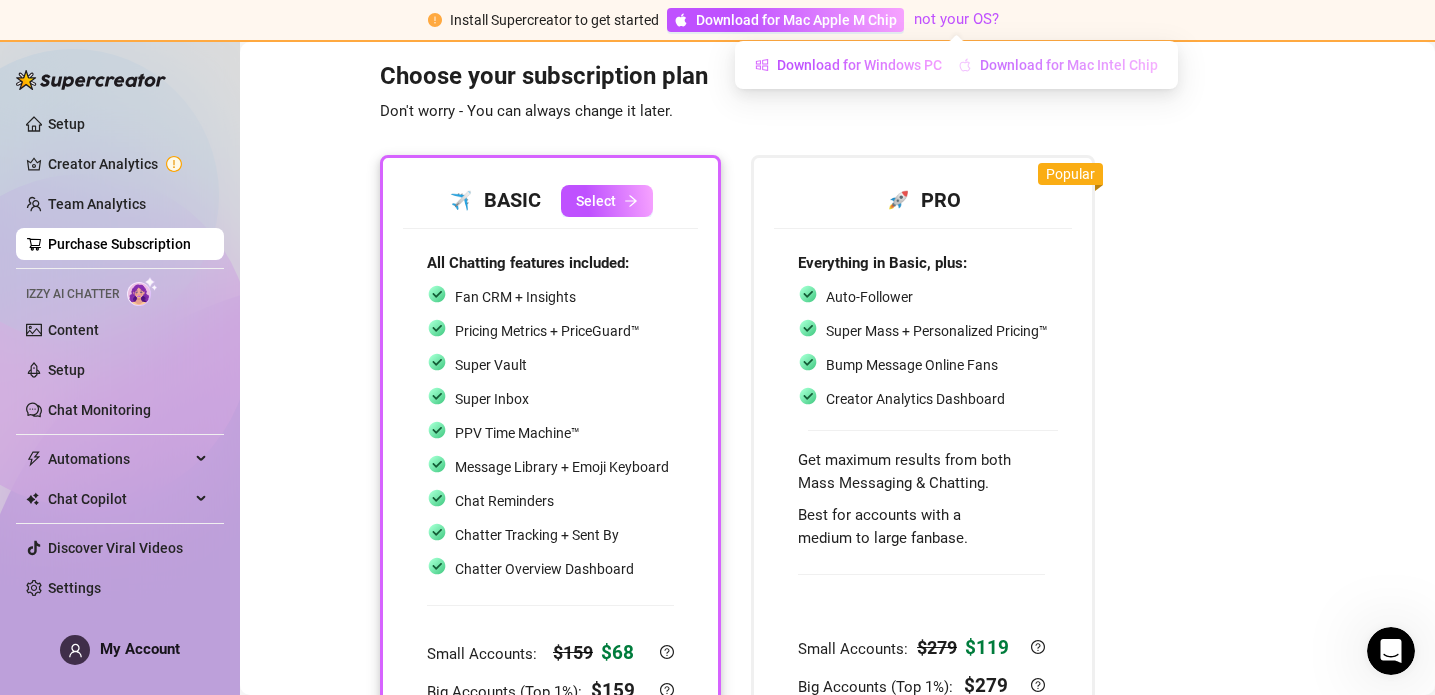click on "Download for Mac Intel Chip" at bounding box center [1069, 65] 